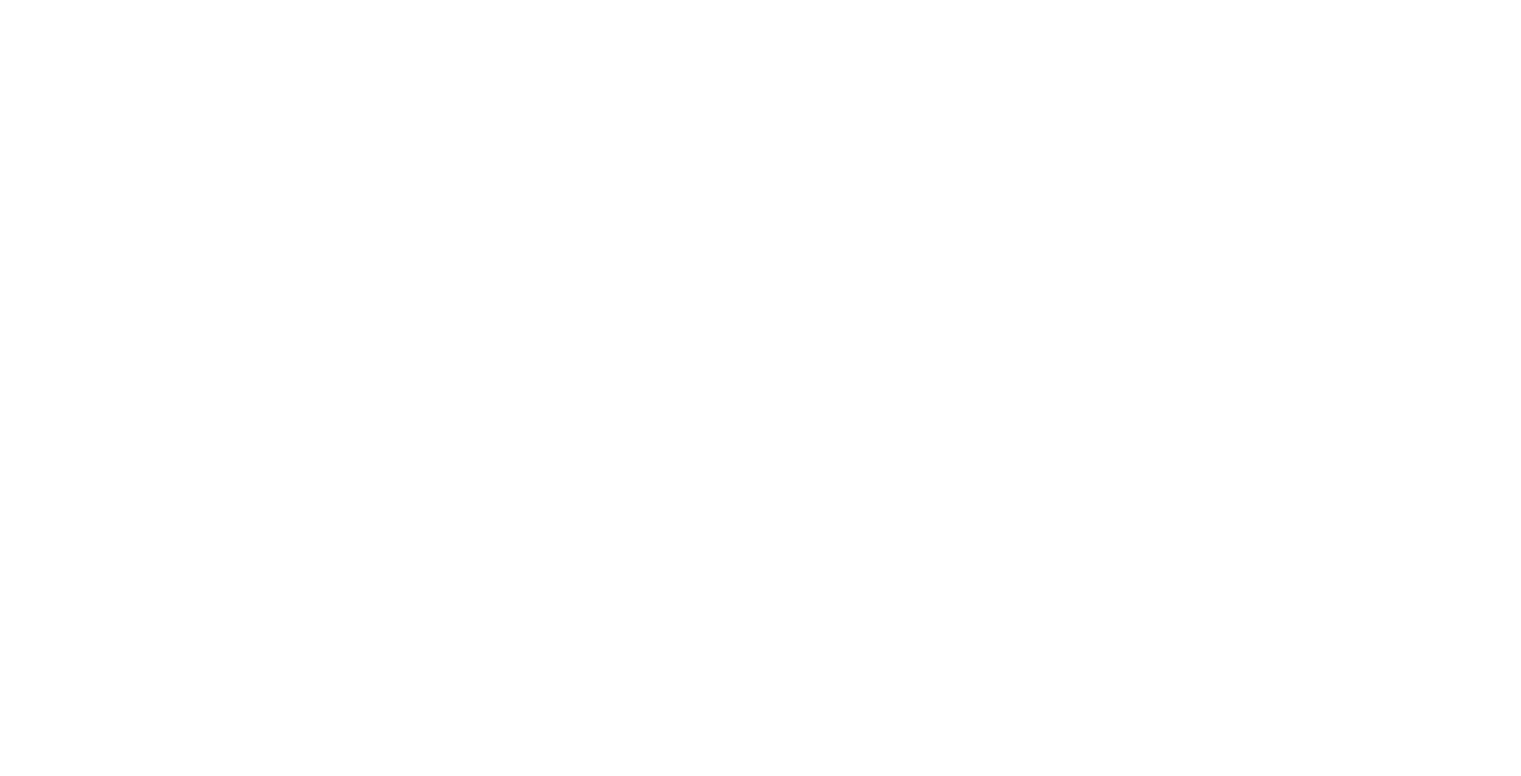 scroll, scrollTop: 0, scrollLeft: 0, axis: both 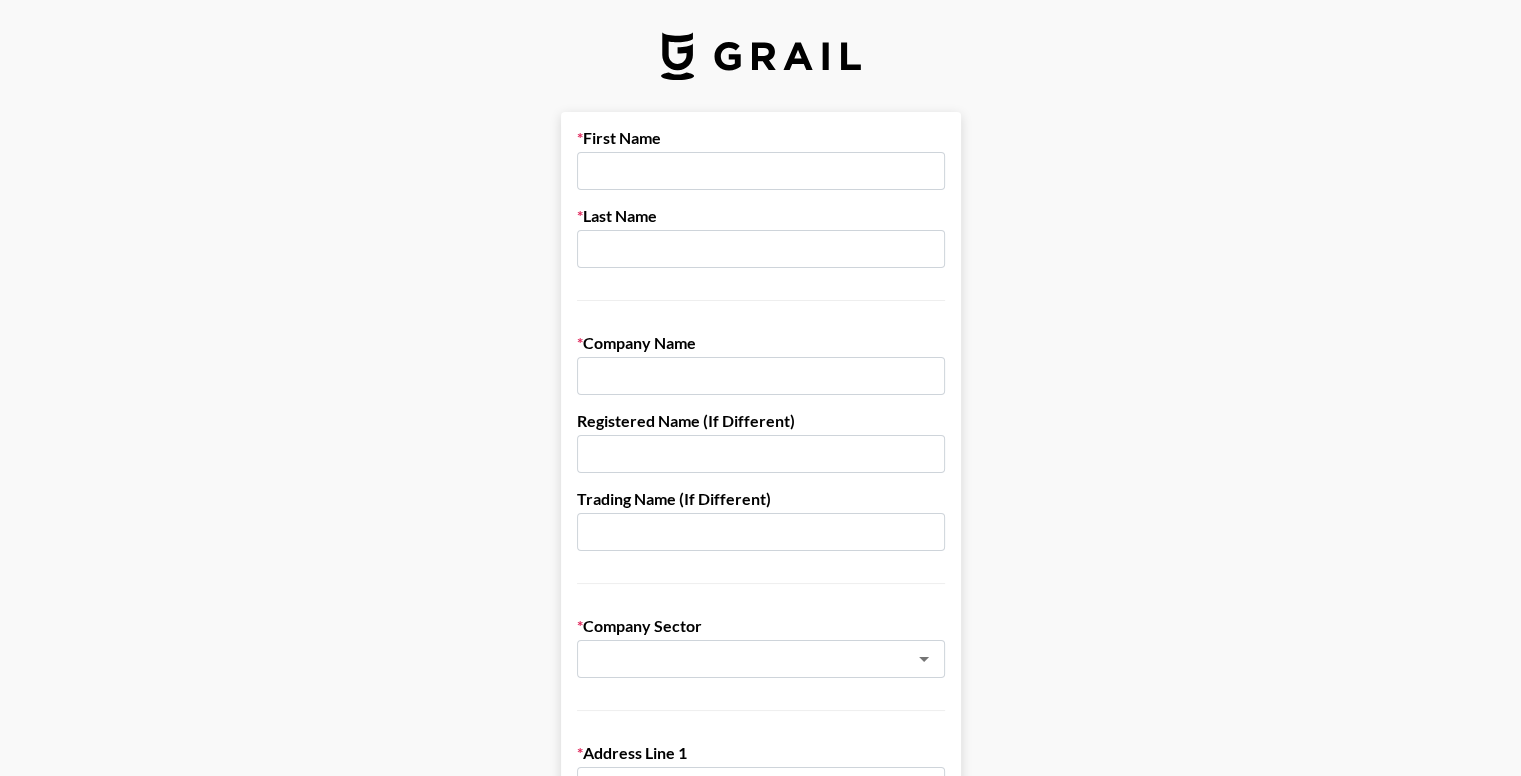 click at bounding box center (761, 171) 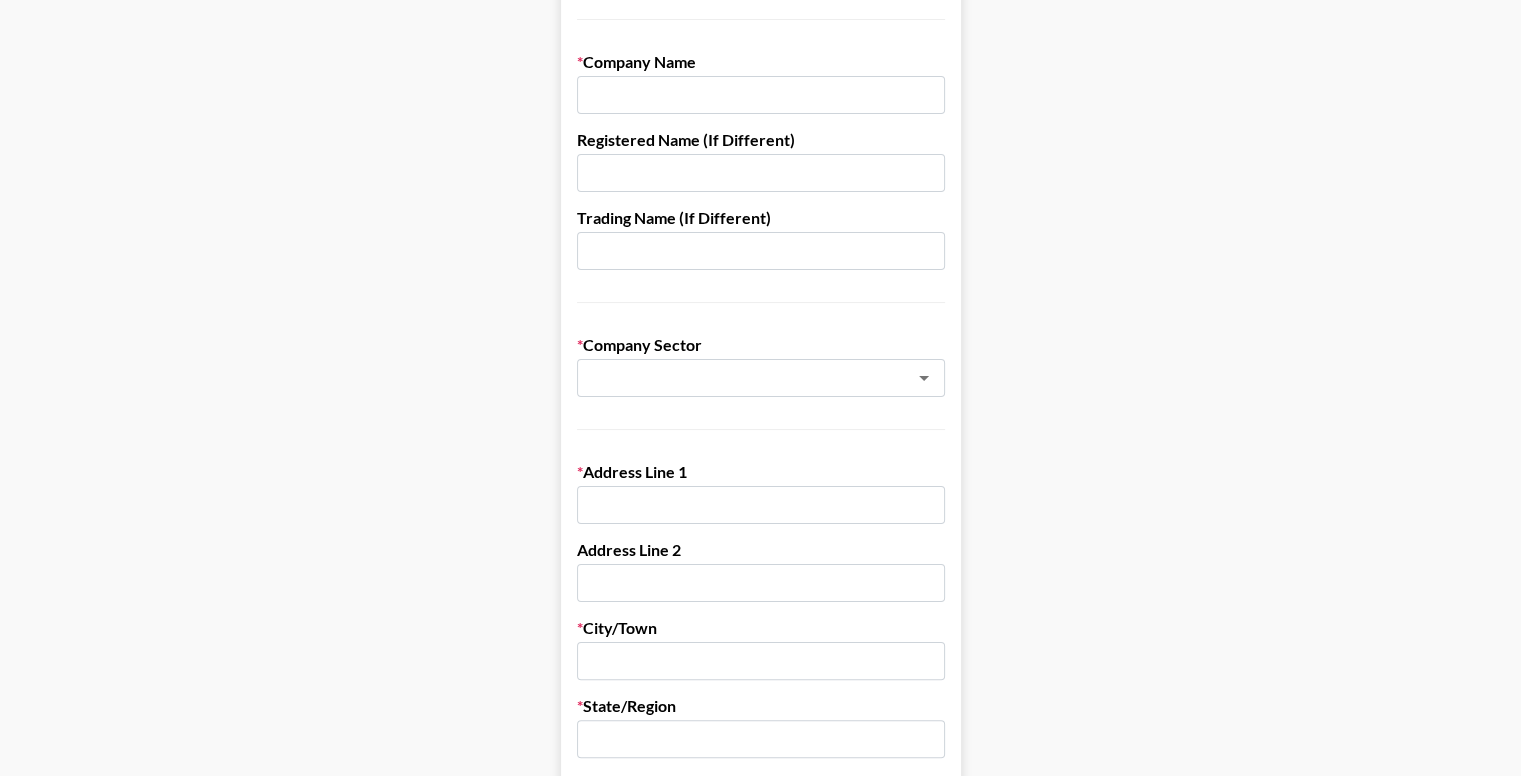 scroll, scrollTop: 400, scrollLeft: 0, axis: vertical 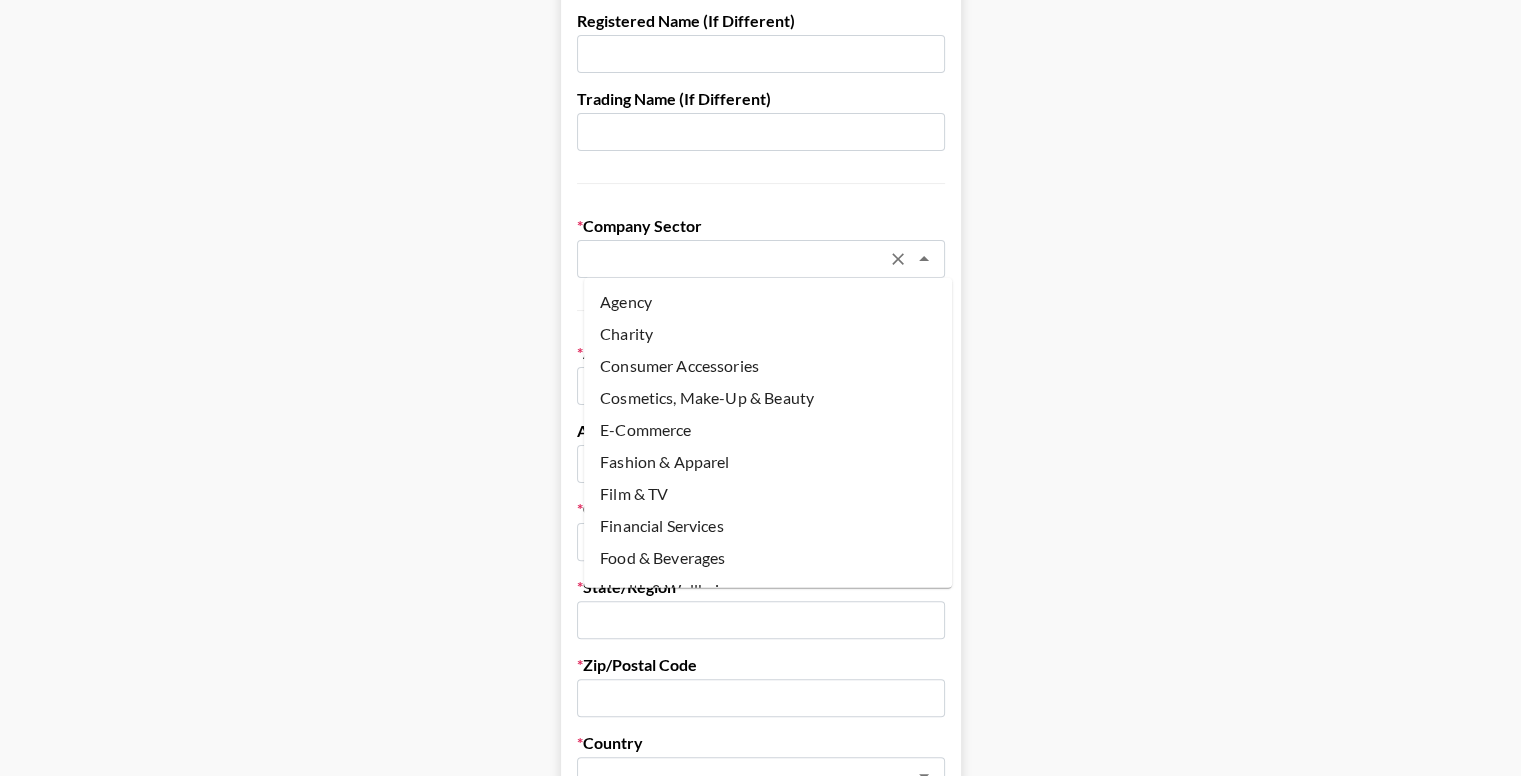 click at bounding box center [734, 259] 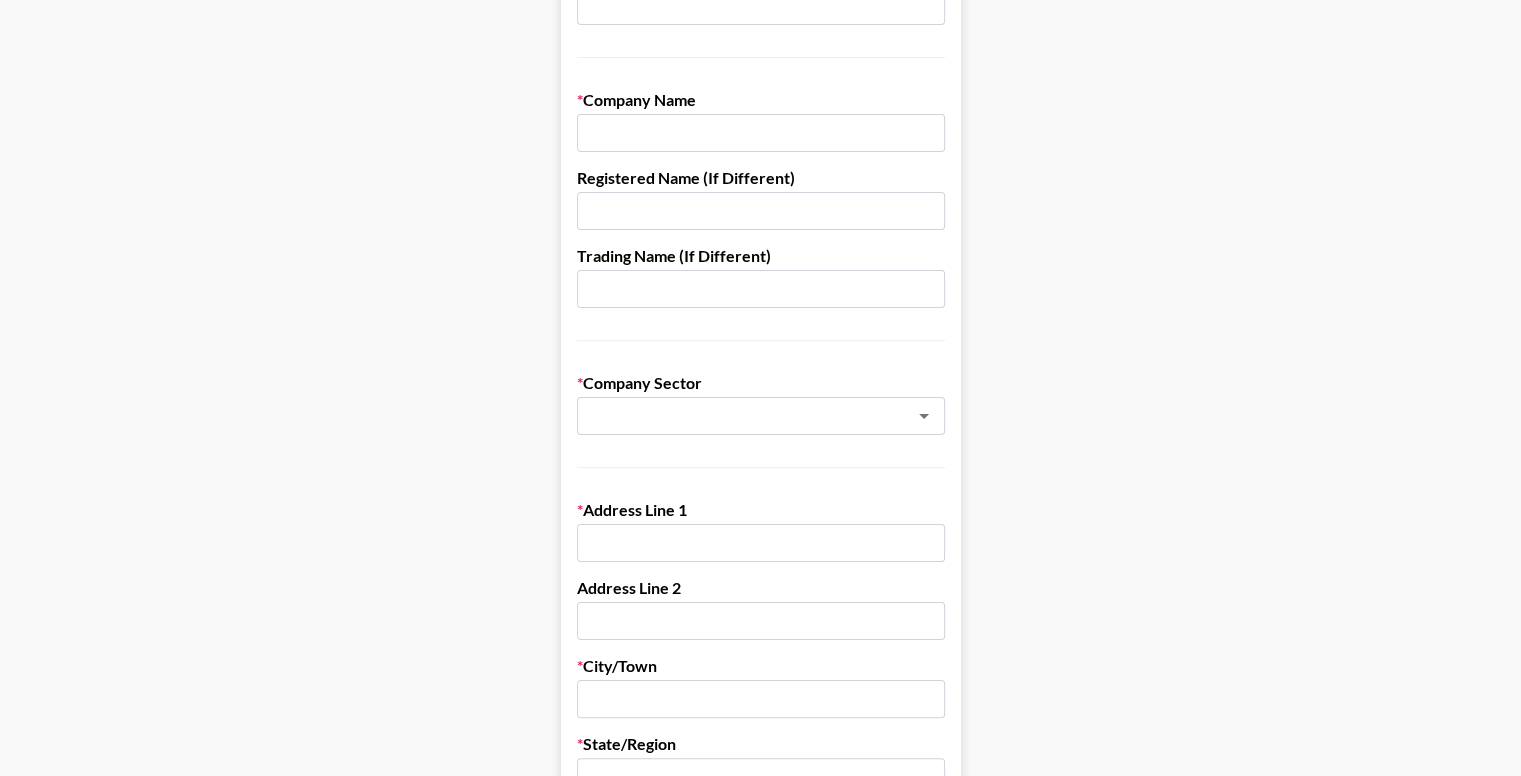 scroll, scrollTop: 0, scrollLeft: 0, axis: both 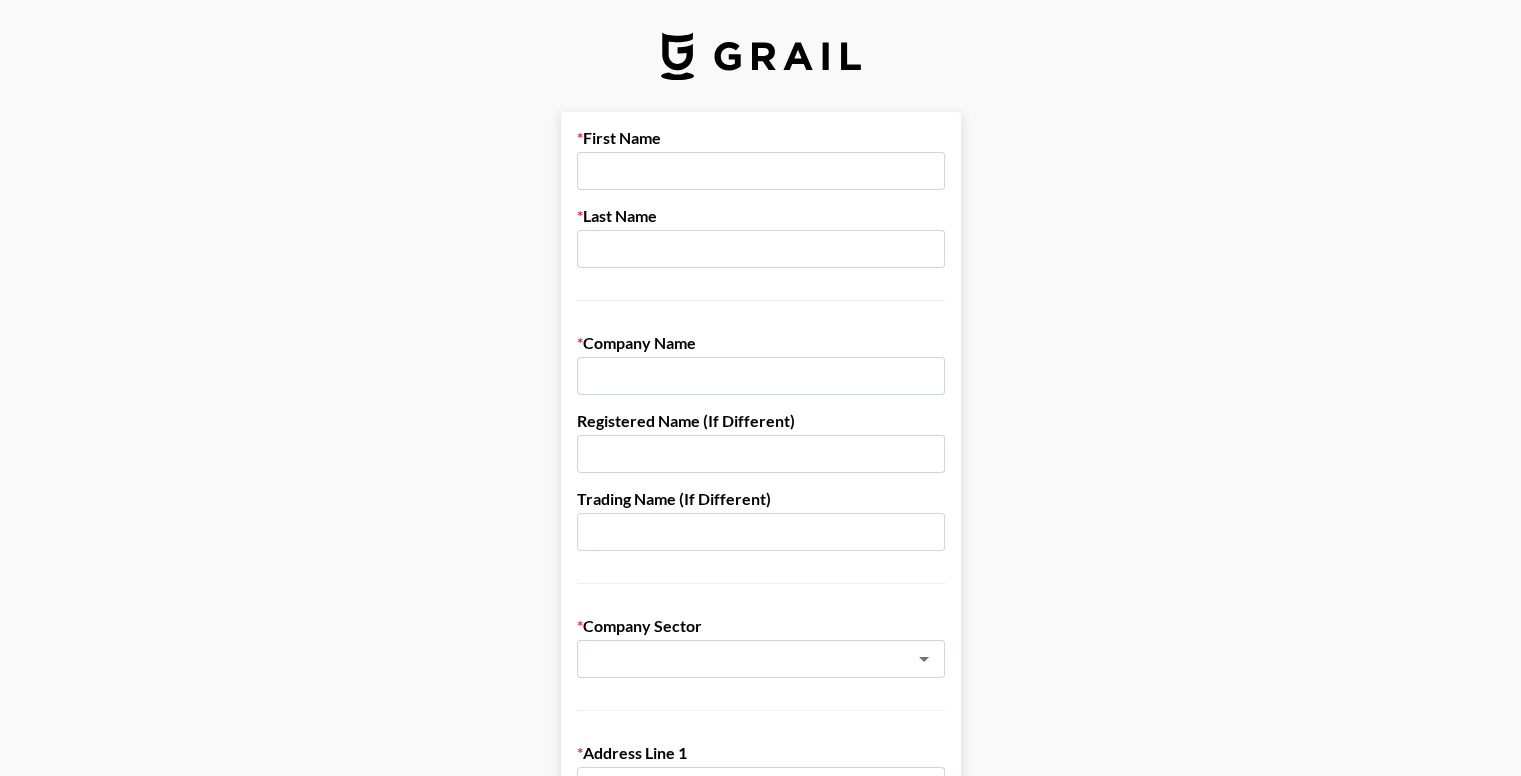 click at bounding box center (761, 171) 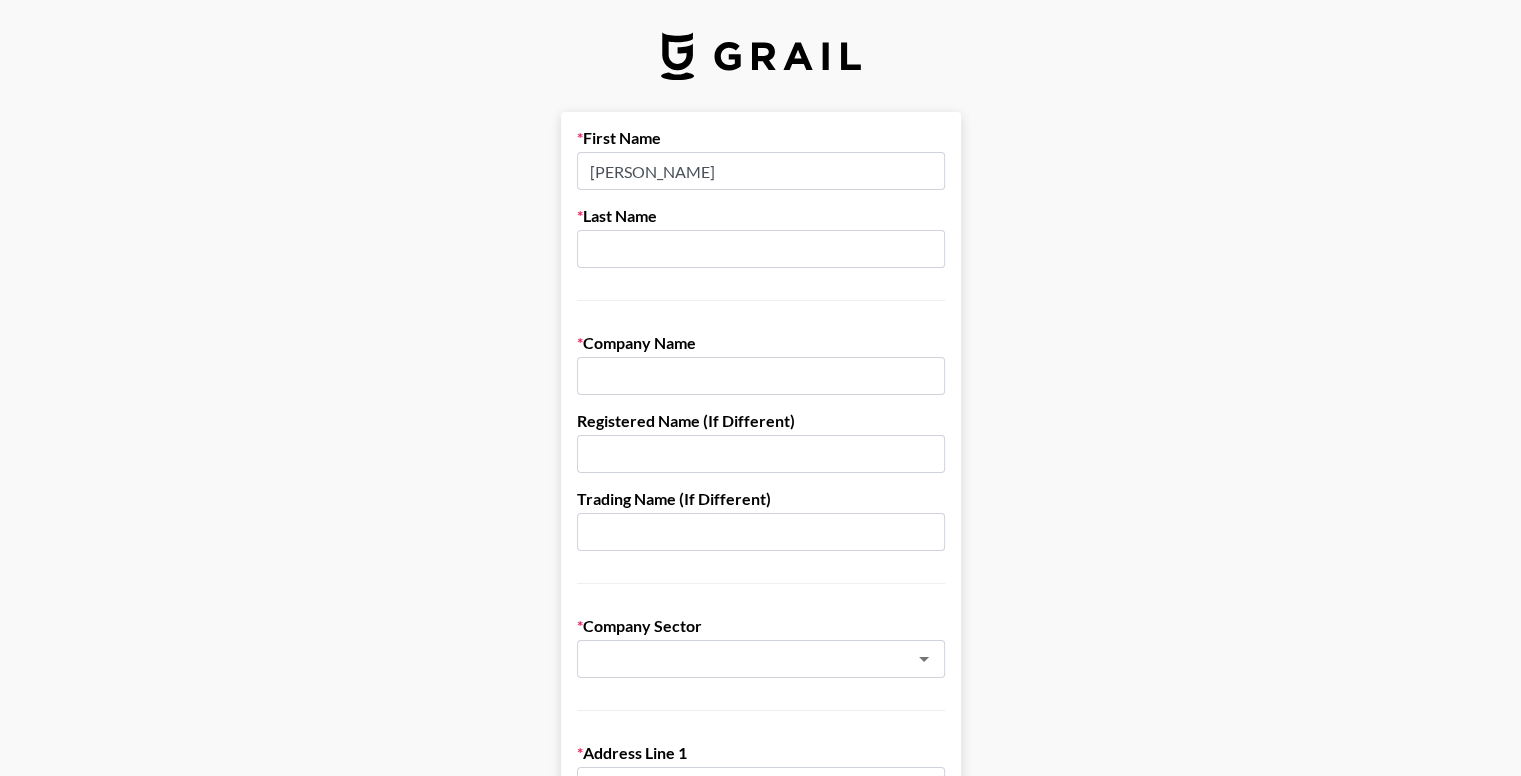 type on "[PERSON_NAME]" 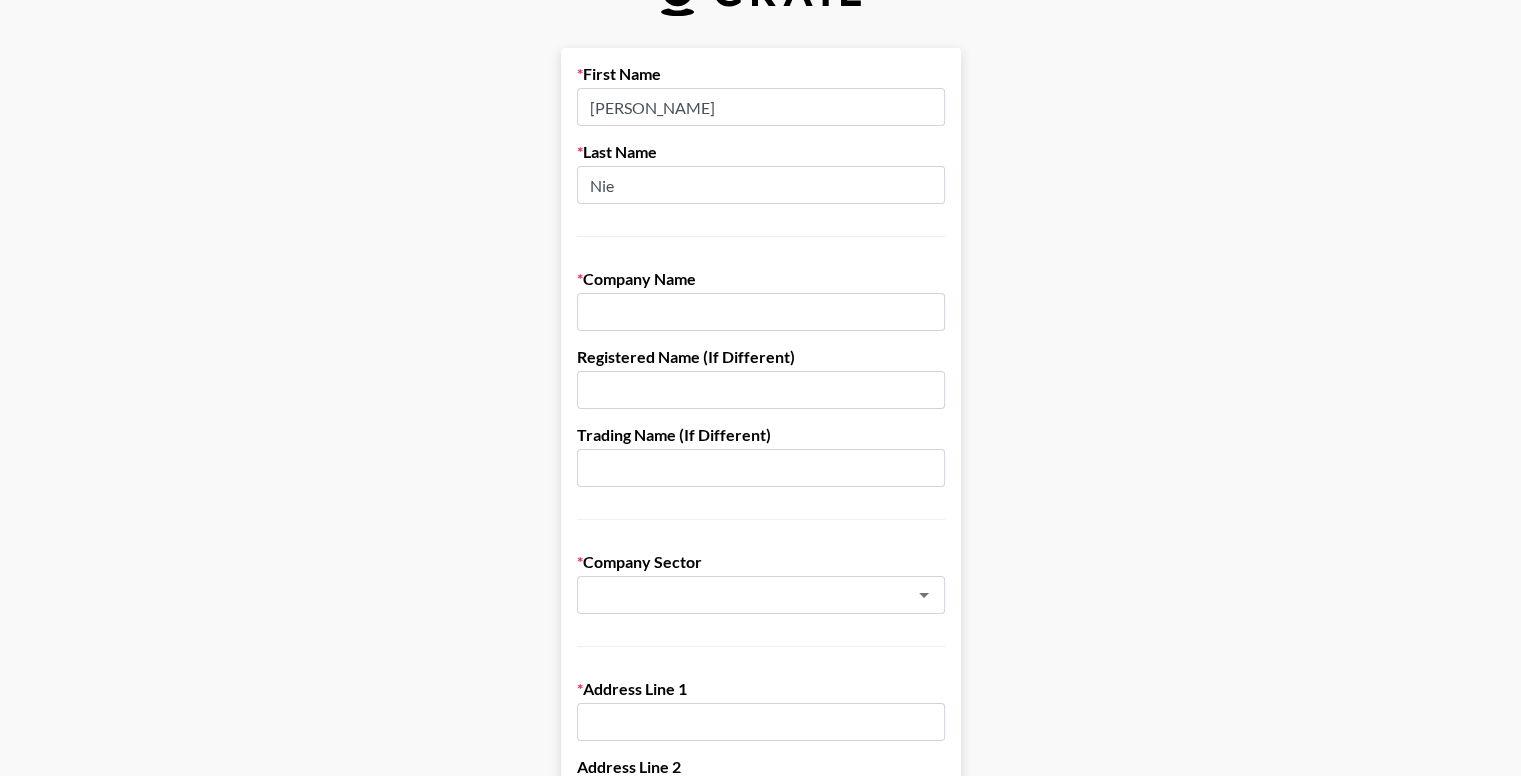 scroll, scrollTop: 100, scrollLeft: 0, axis: vertical 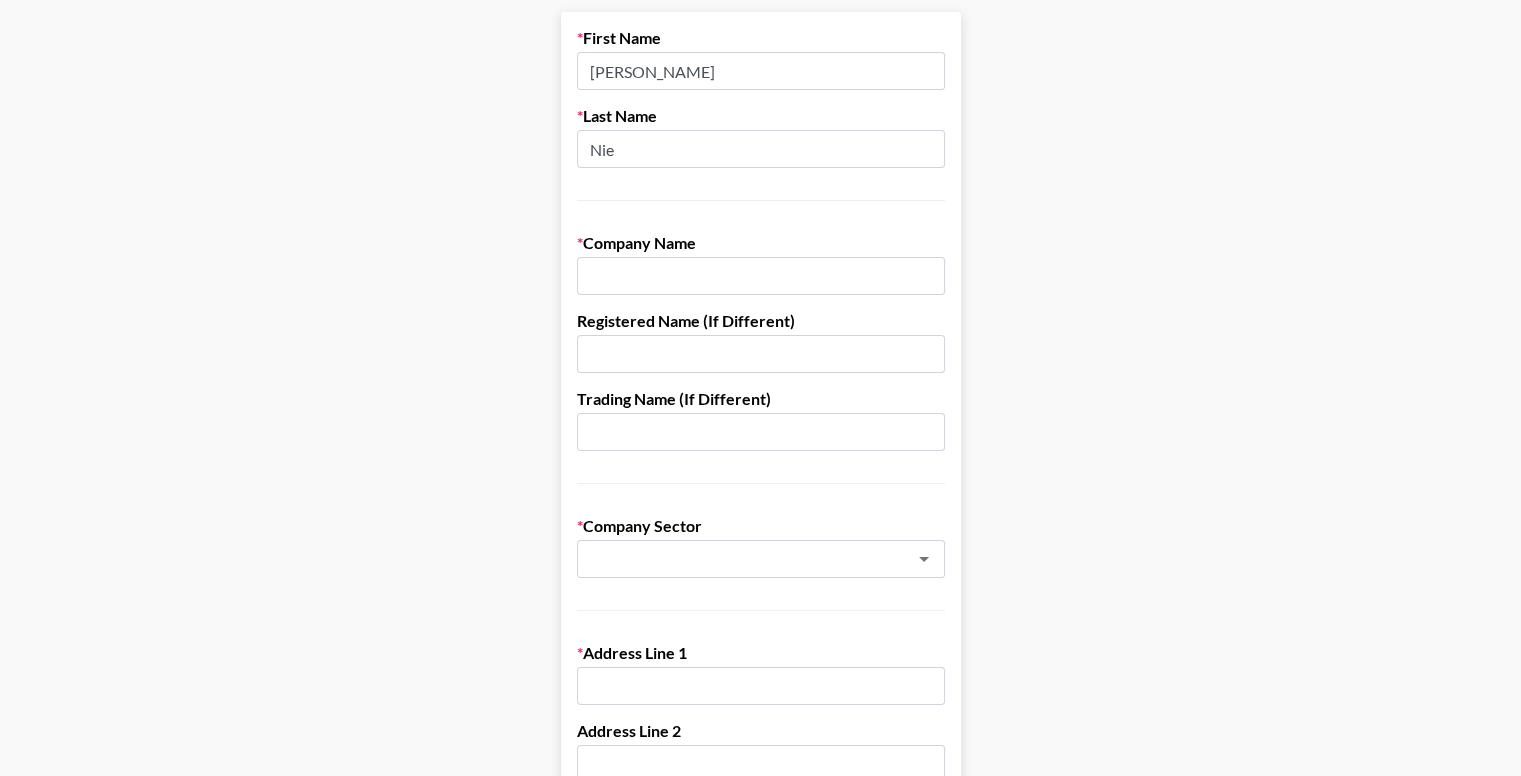 type on "Nie" 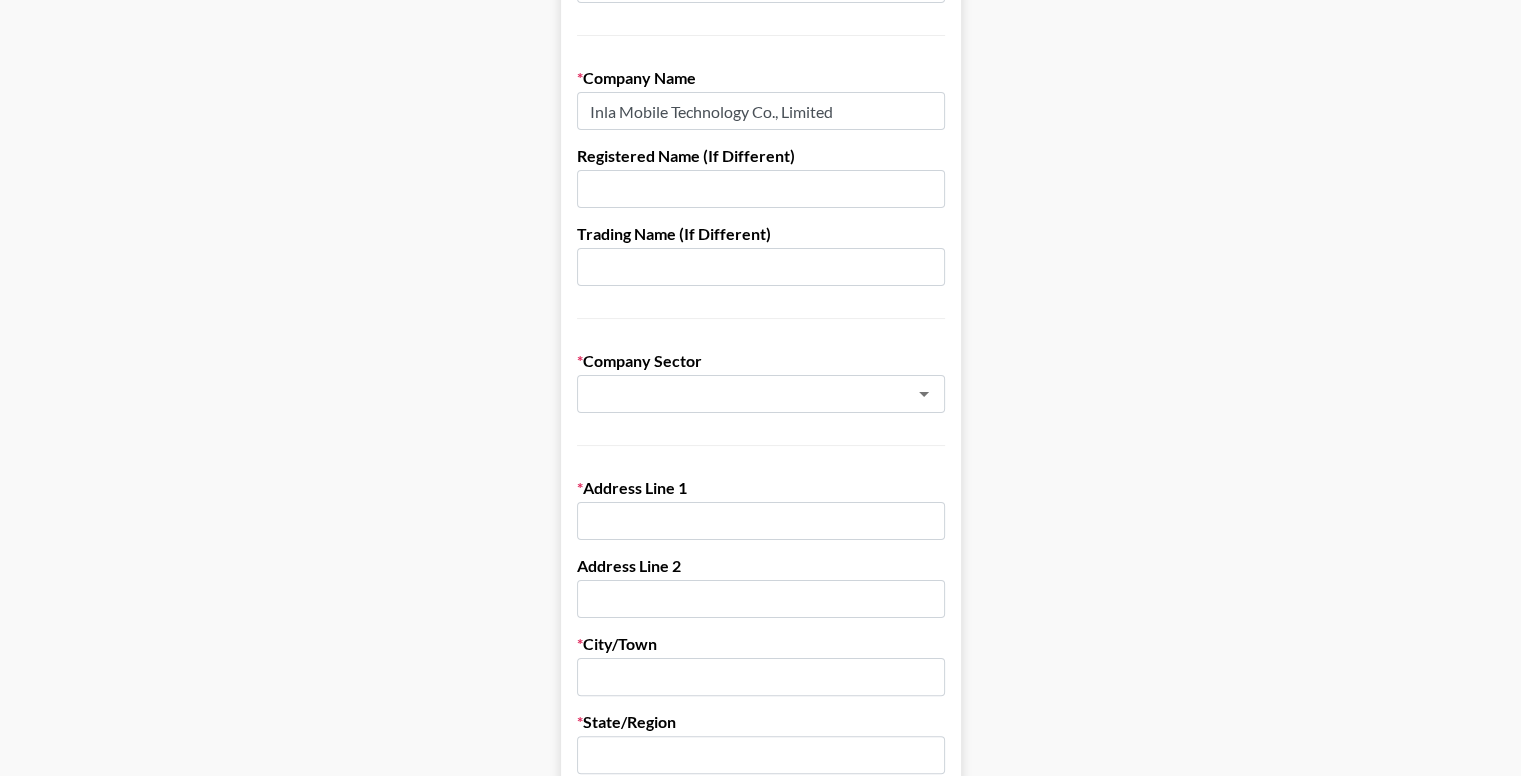 scroll, scrollTop: 300, scrollLeft: 0, axis: vertical 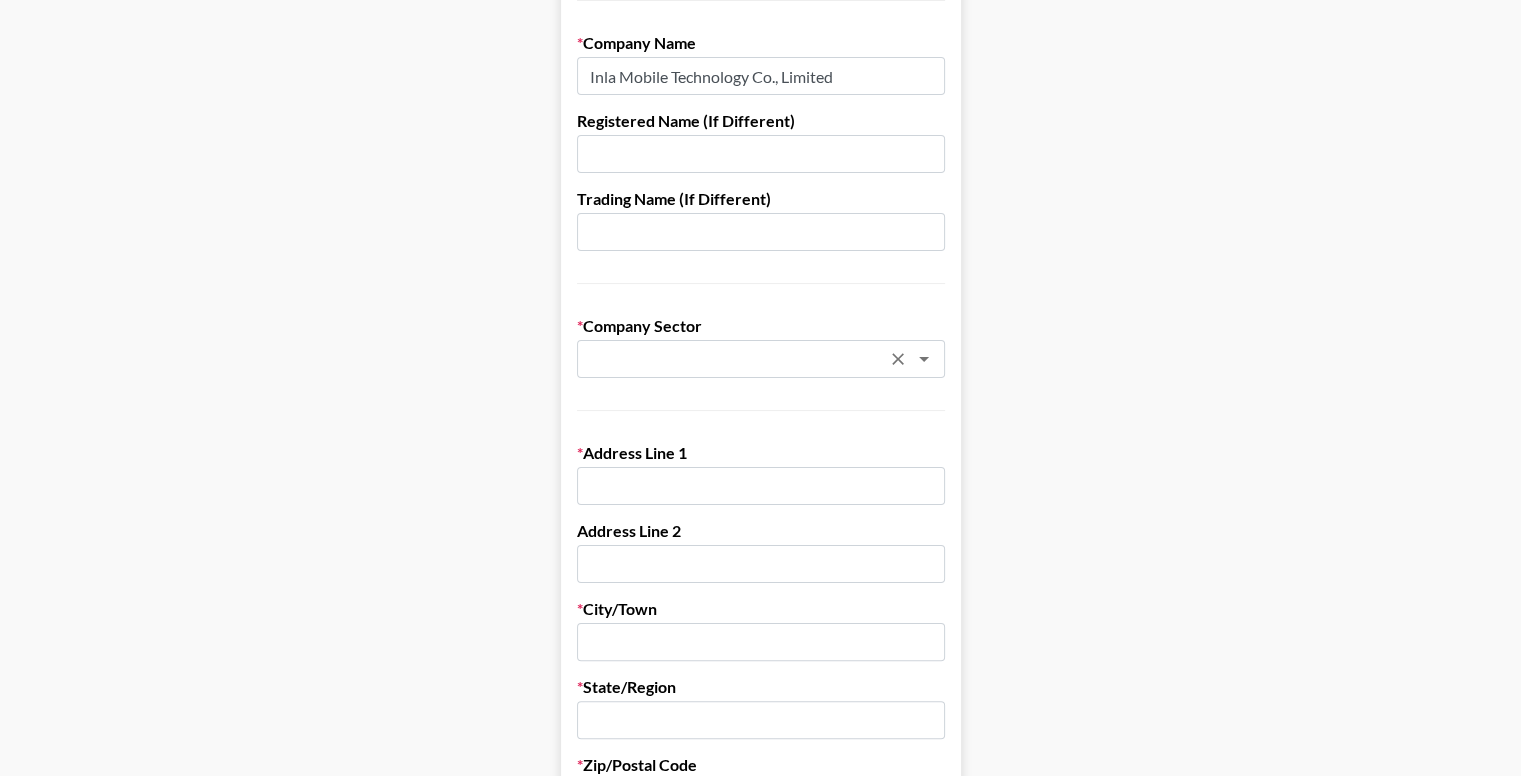 type on "Inla Mobile Technology Co., Limited" 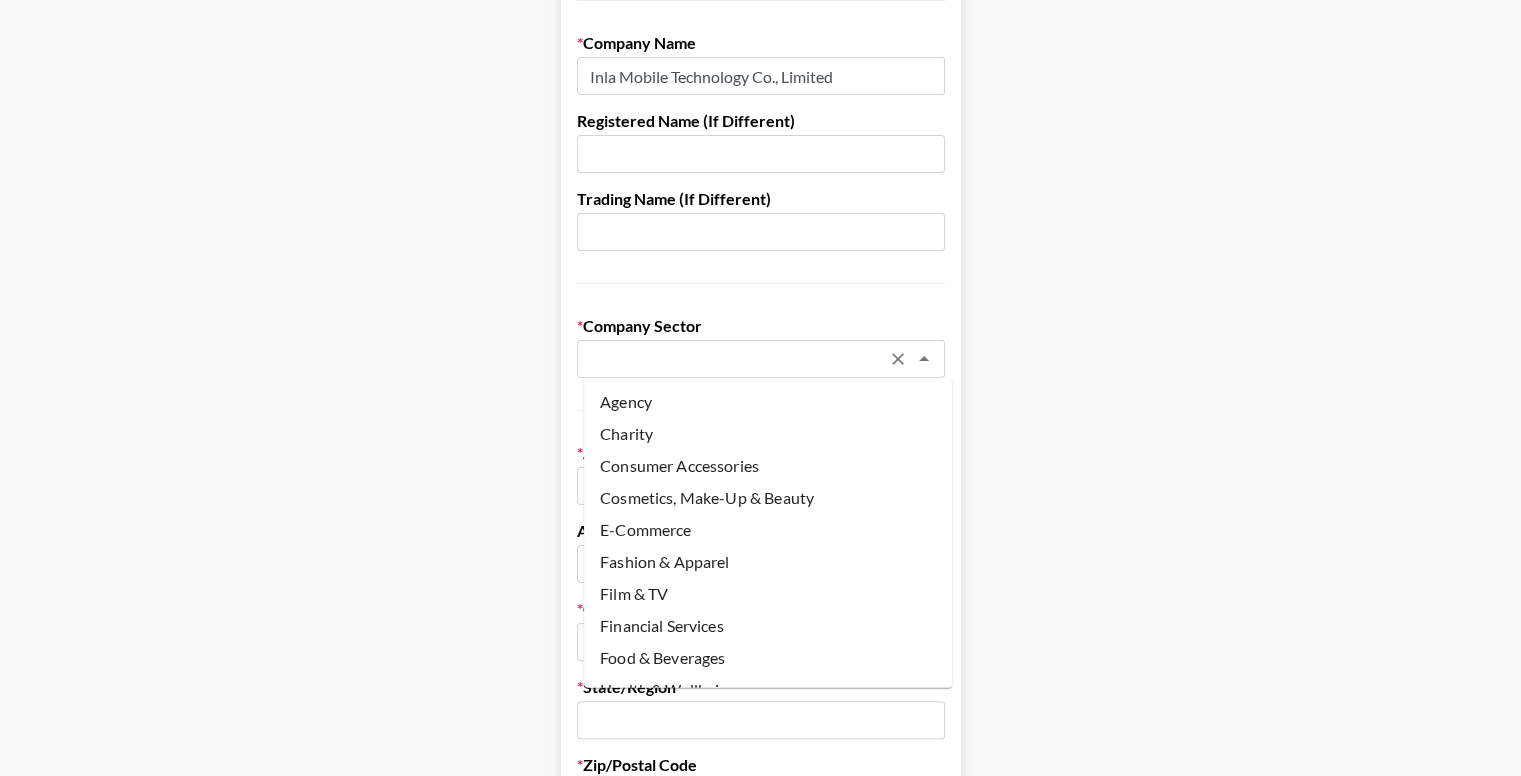 click on "Agency" at bounding box center (768, 402) 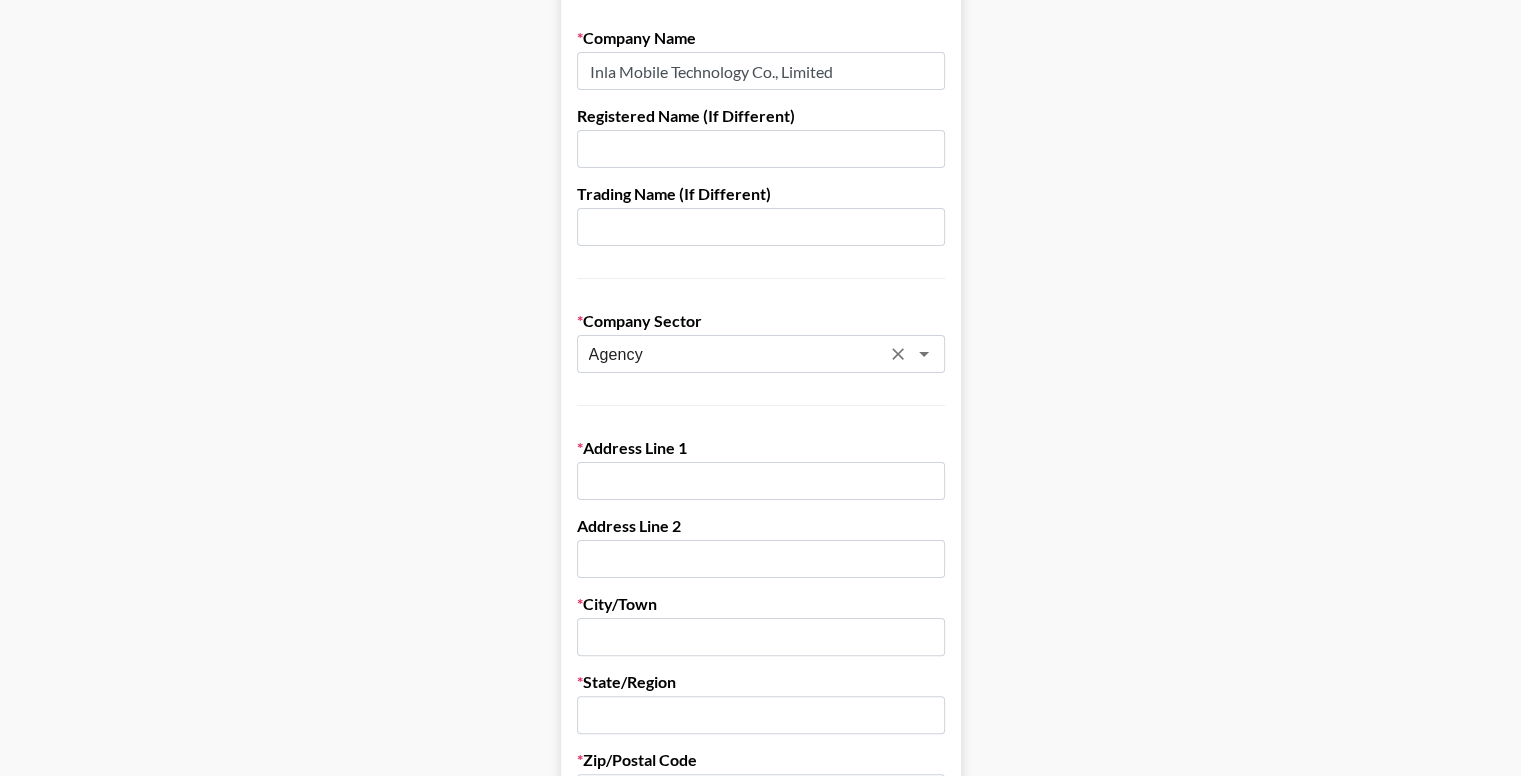 scroll, scrollTop: 500, scrollLeft: 0, axis: vertical 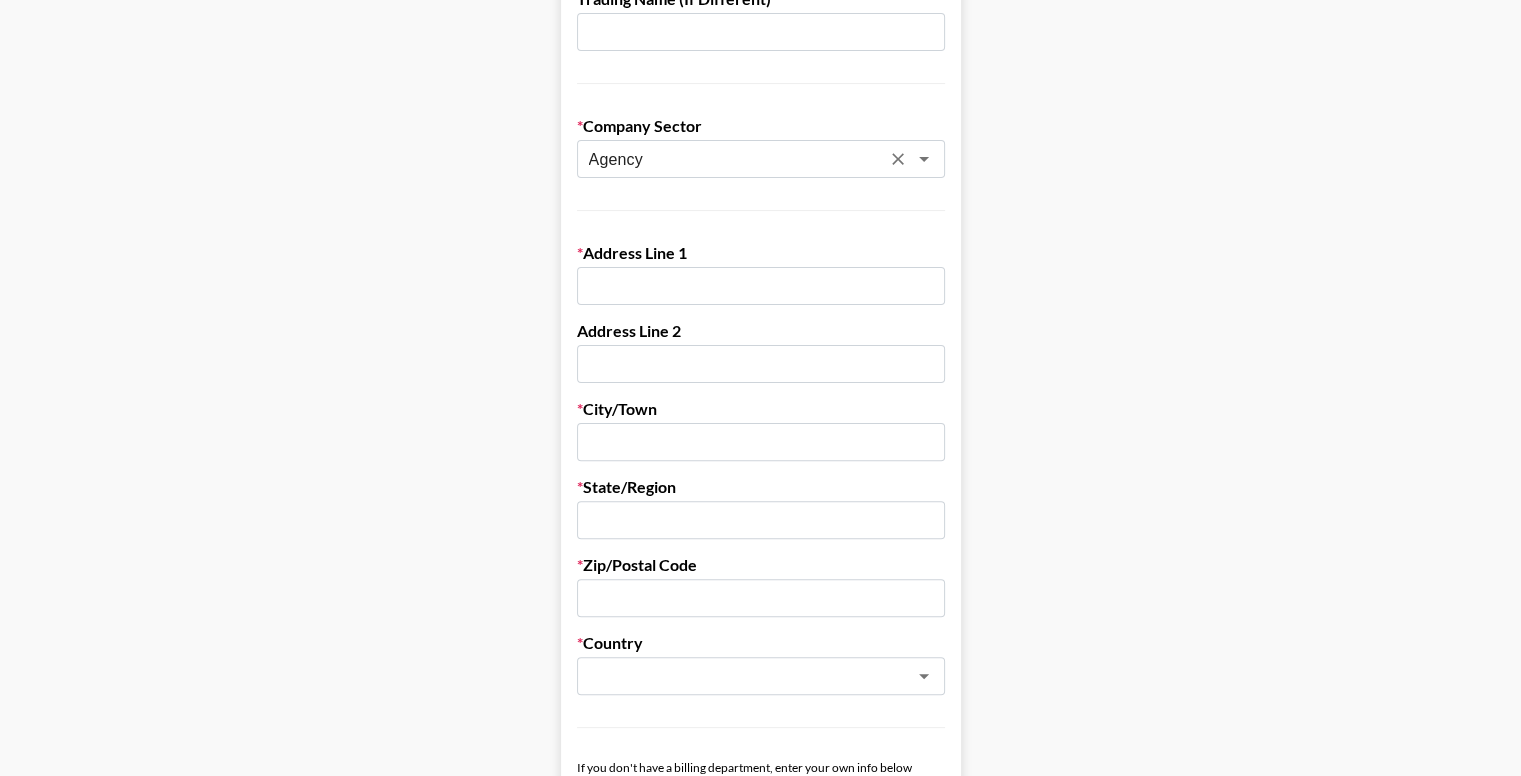 click on "Address Line 1" at bounding box center (761, 253) 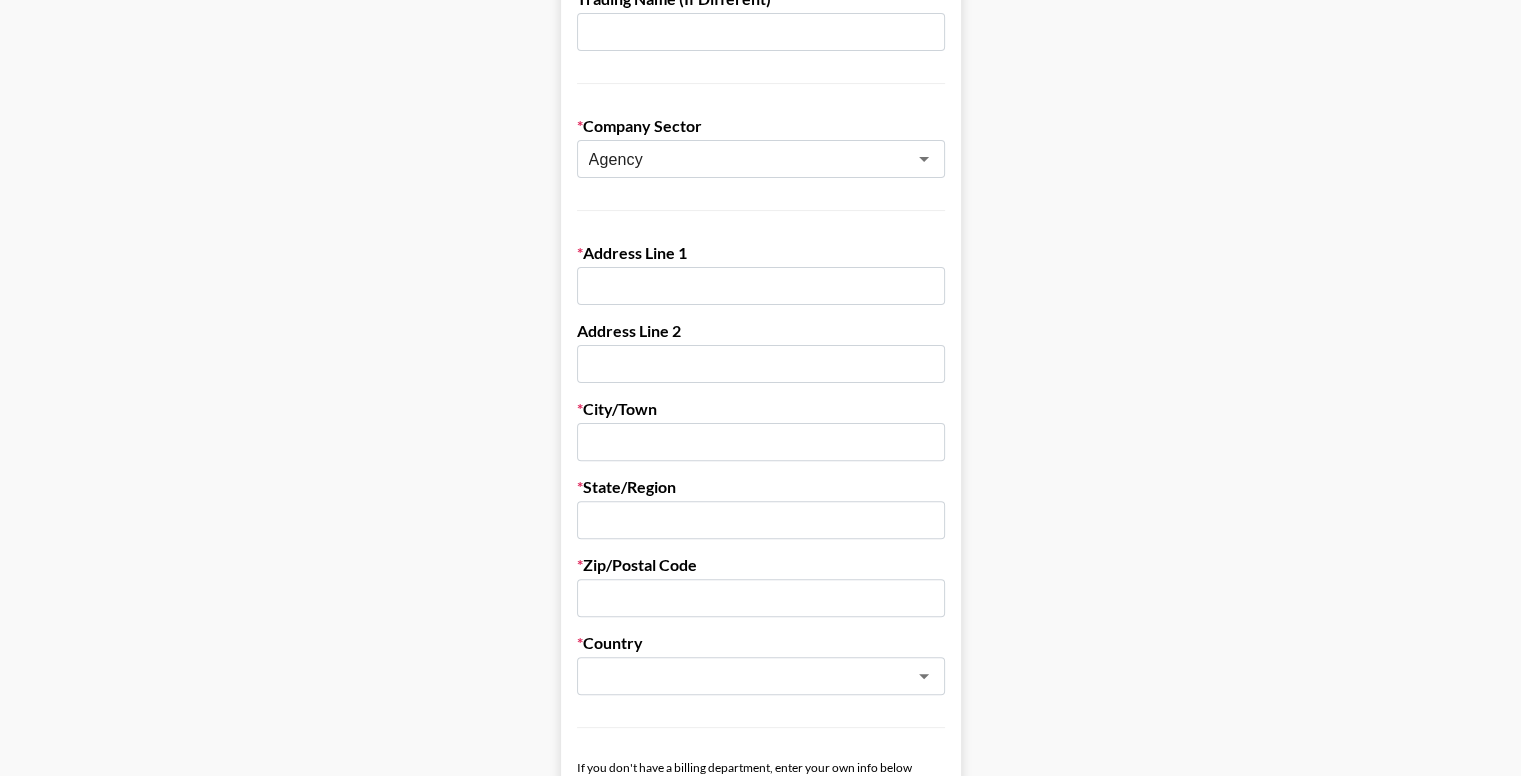 click at bounding box center (761, 286) 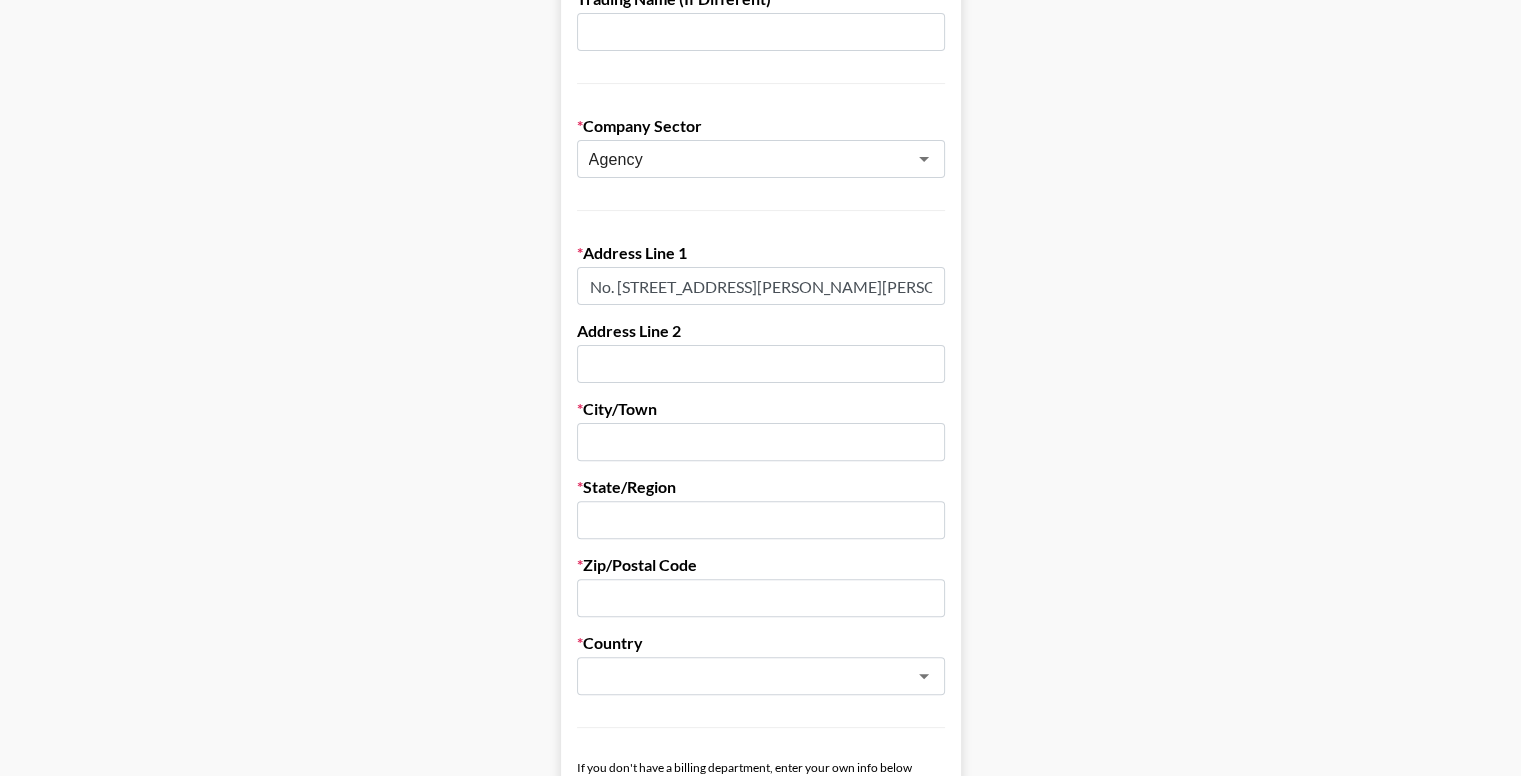 scroll, scrollTop: 0, scrollLeft: 418, axis: horizontal 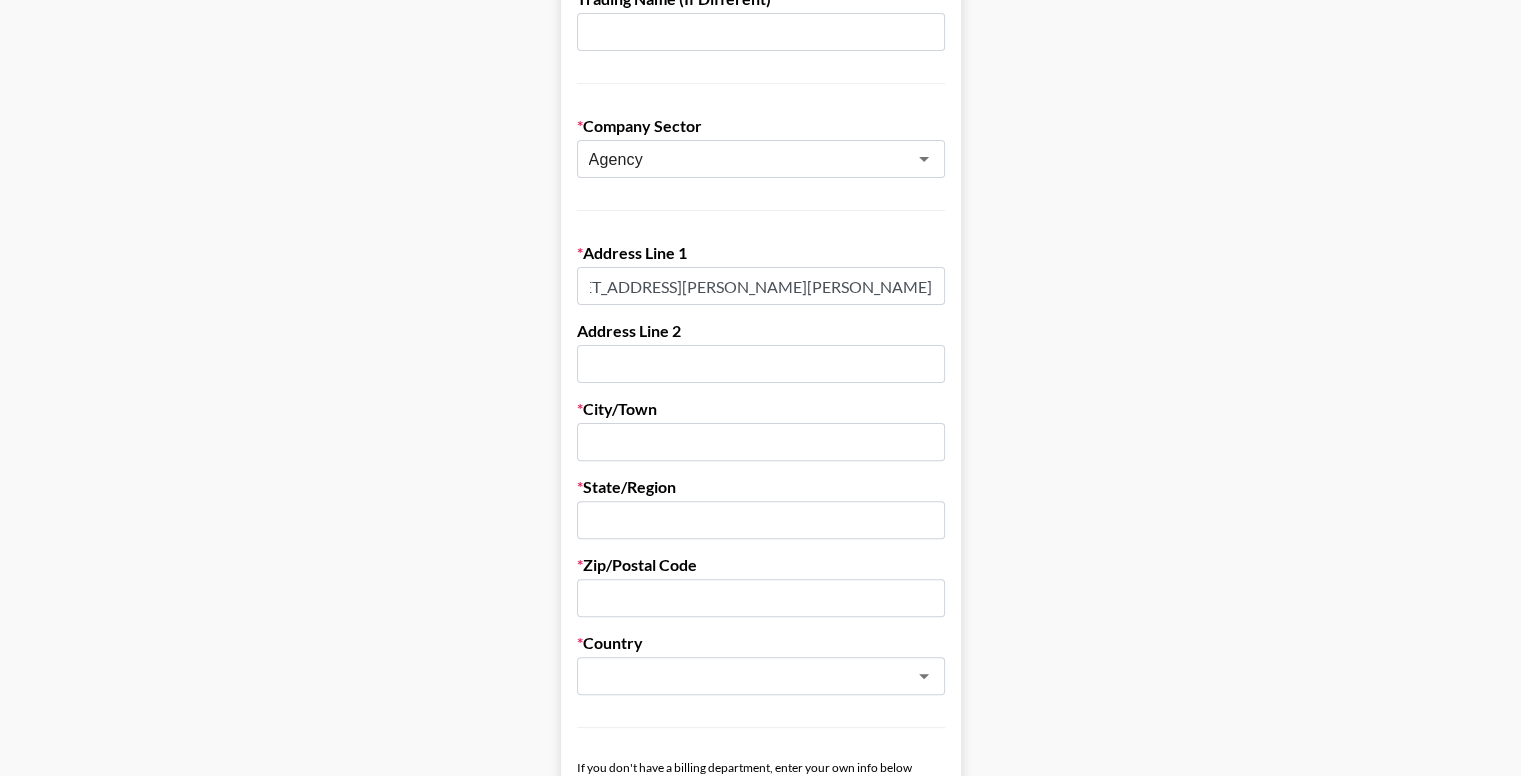 type on "No. [STREET_ADDRESS][PERSON_NAME][PERSON_NAME]" 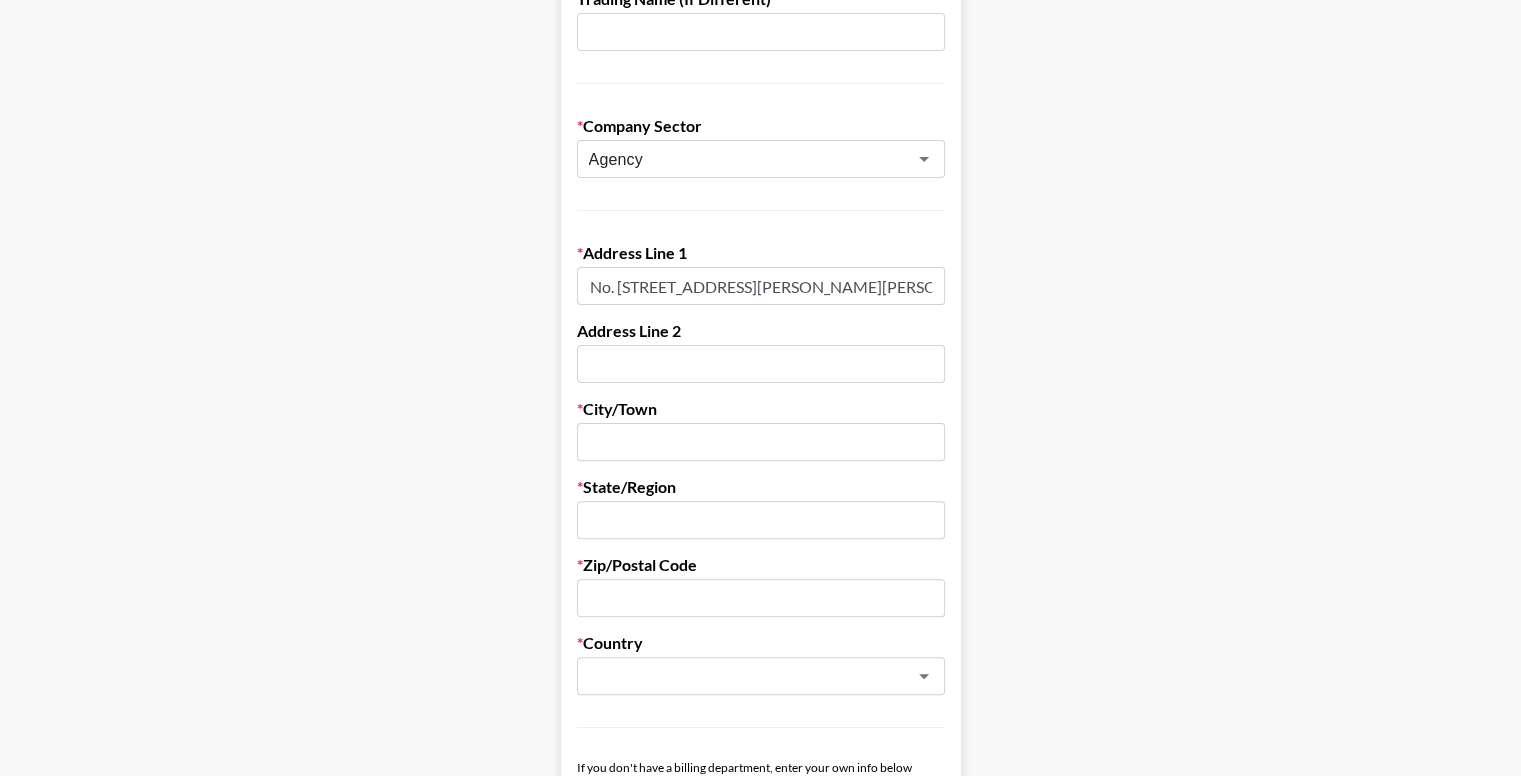 click at bounding box center [761, 442] 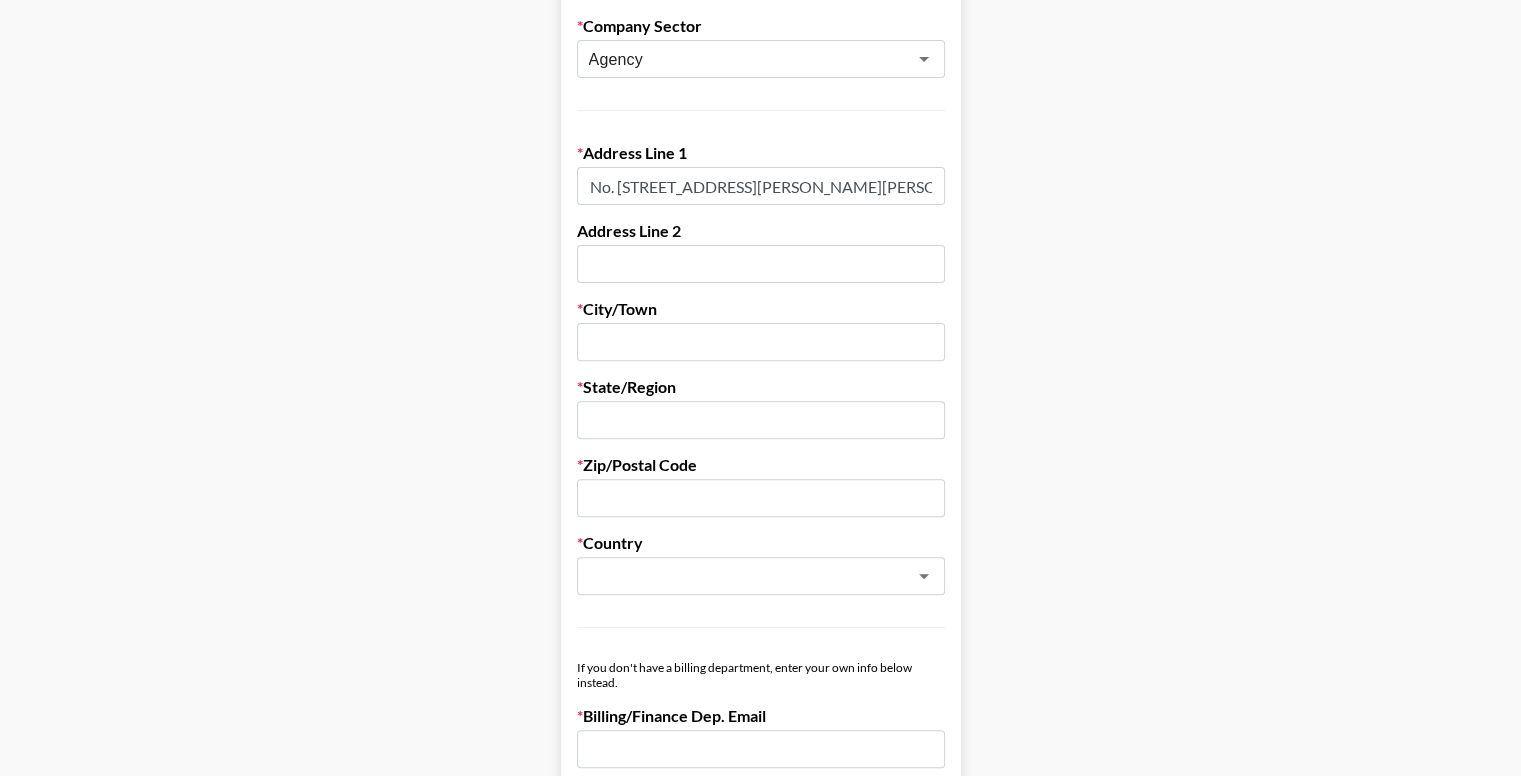 click at bounding box center (761, 498) 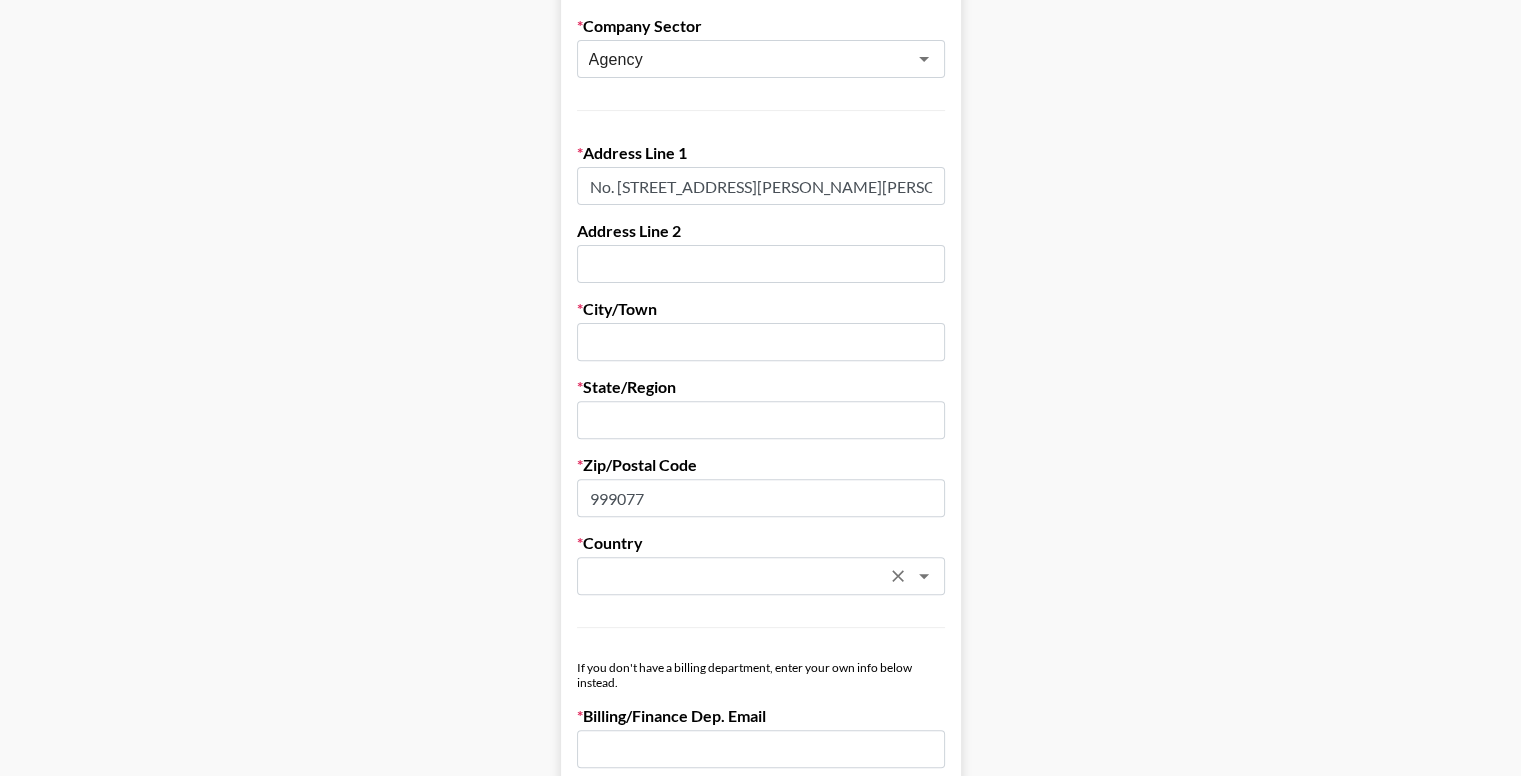 type on "999077" 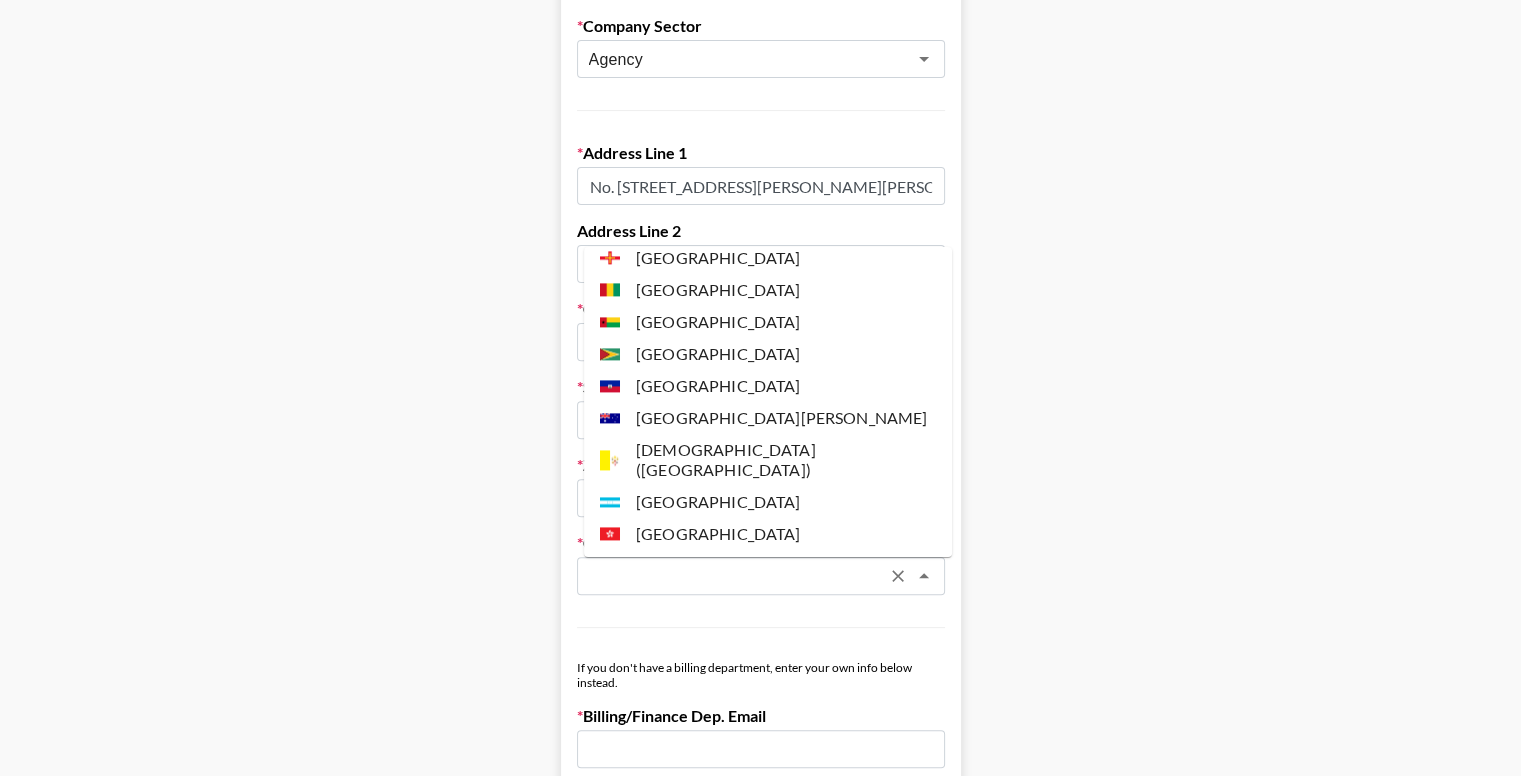 scroll, scrollTop: 3000, scrollLeft: 0, axis: vertical 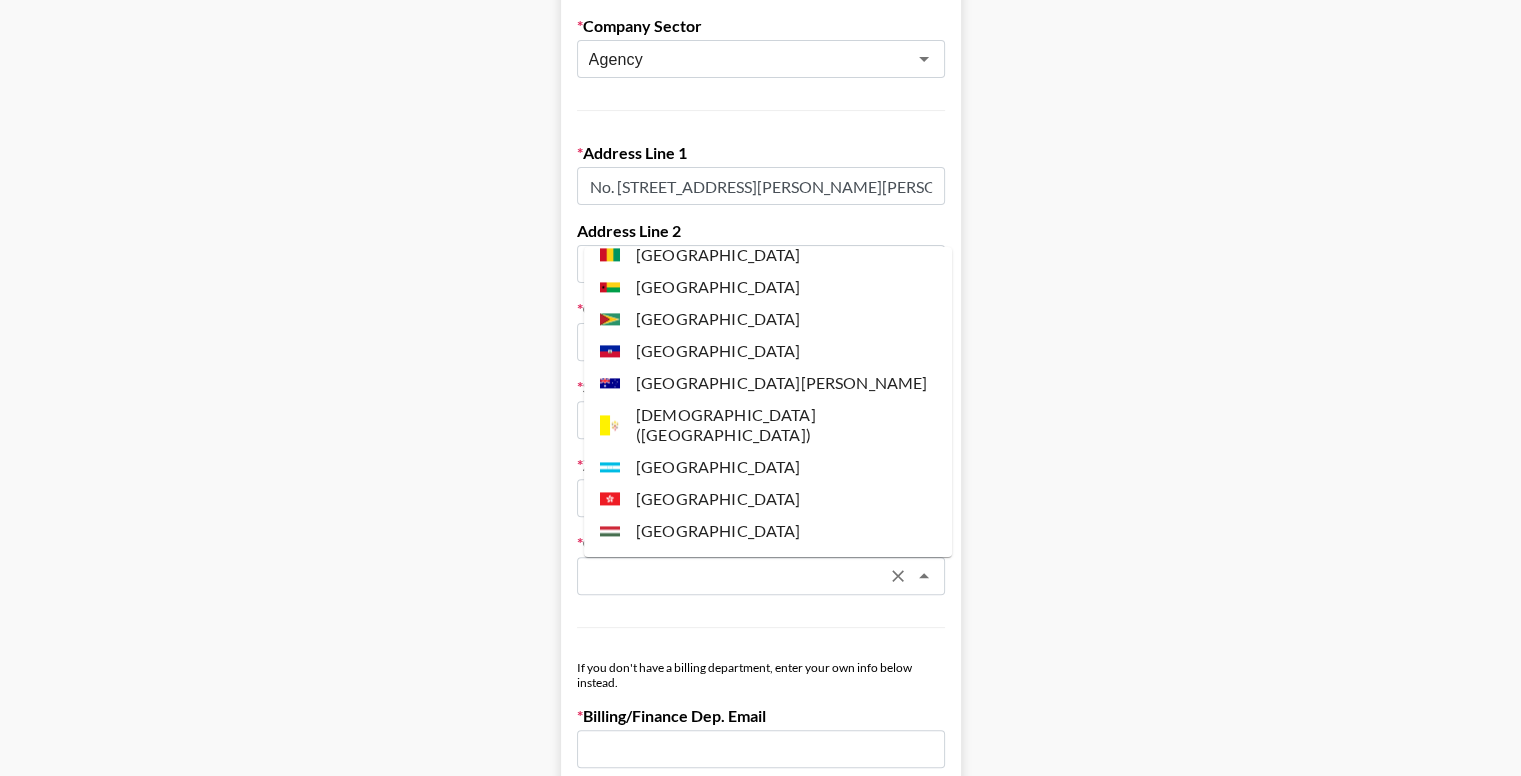 click on "[GEOGRAPHIC_DATA]" at bounding box center (768, 498) 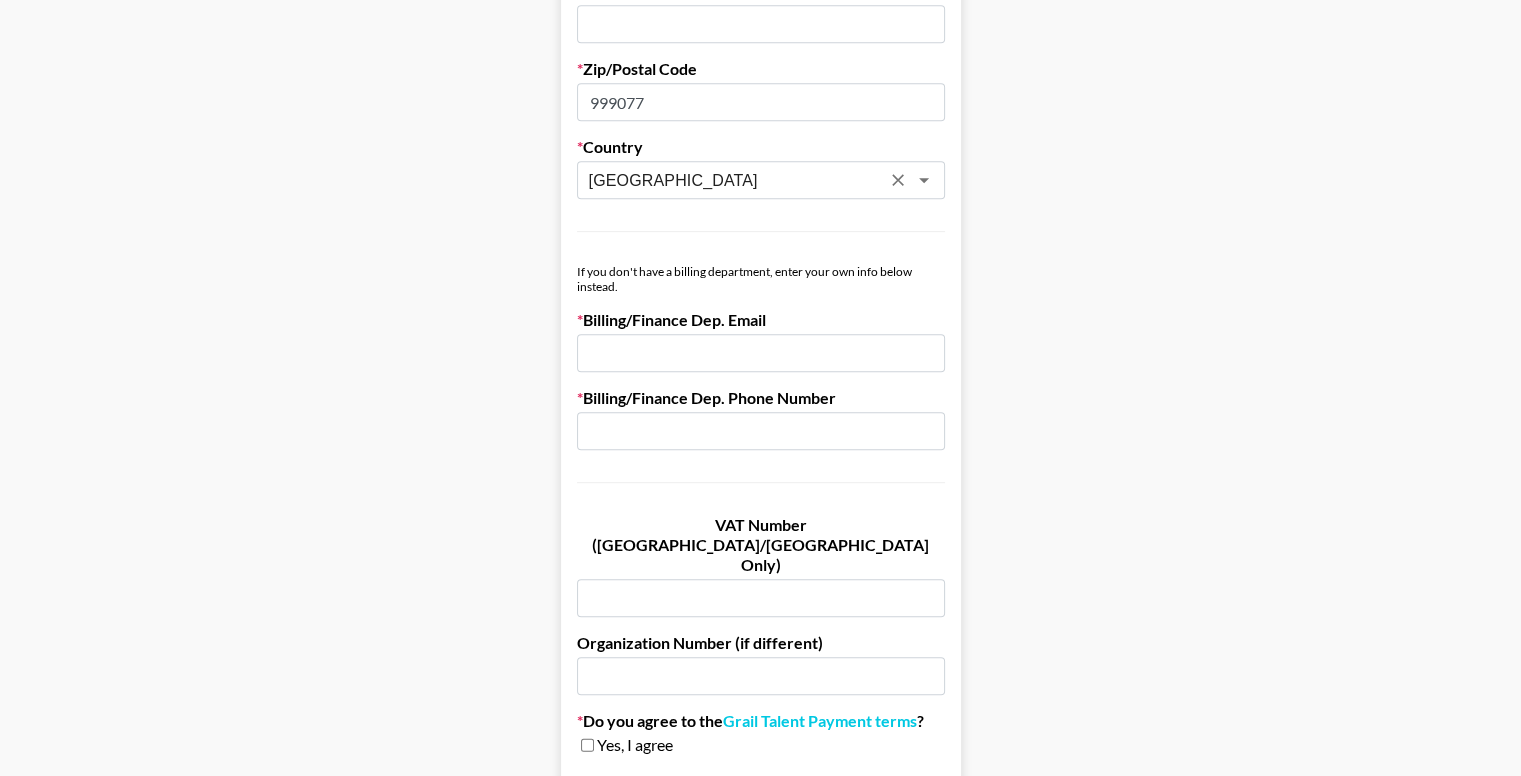 scroll, scrollTop: 1100, scrollLeft: 0, axis: vertical 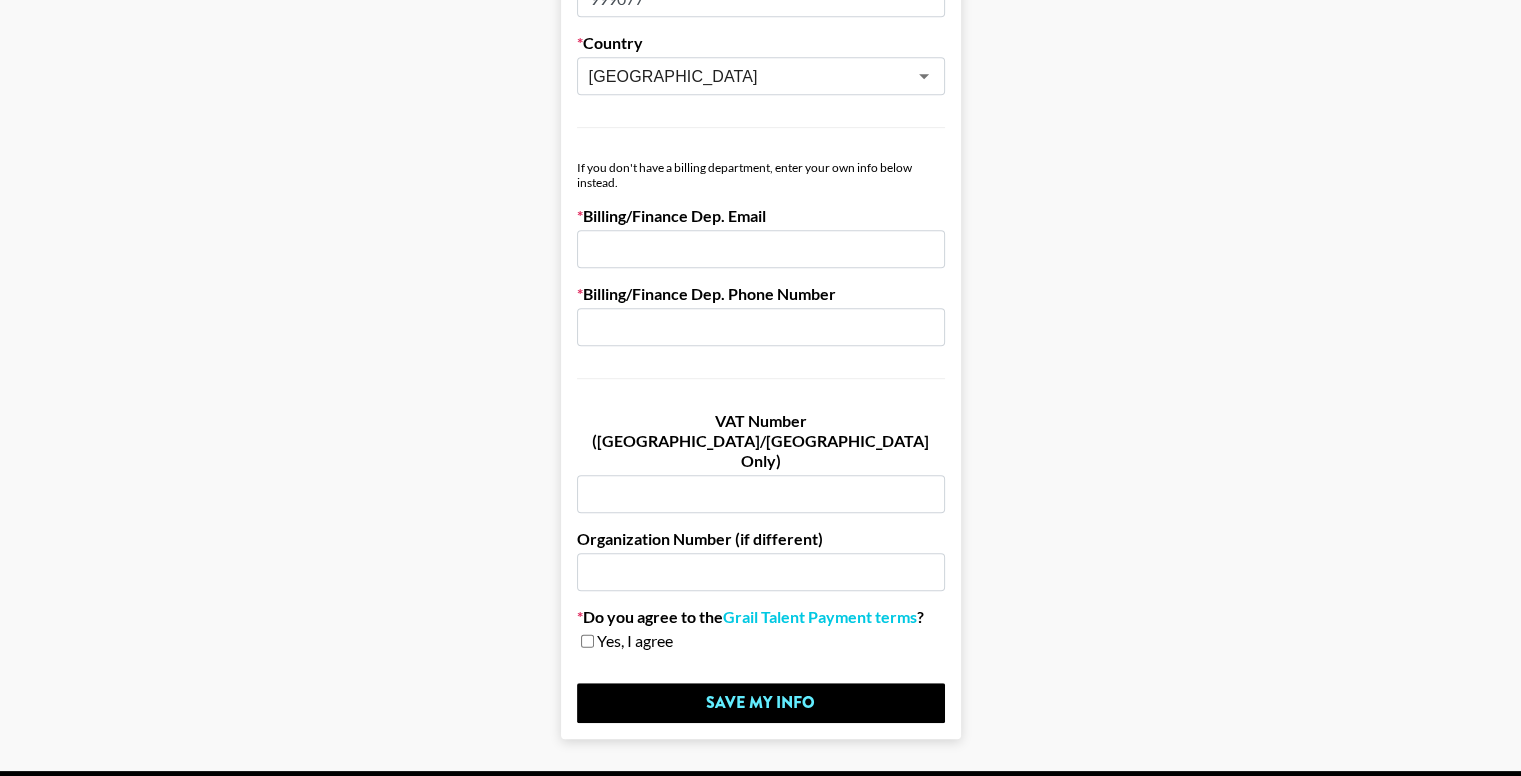 click on "Billing/Finance Dep. Email" at bounding box center (761, 216) 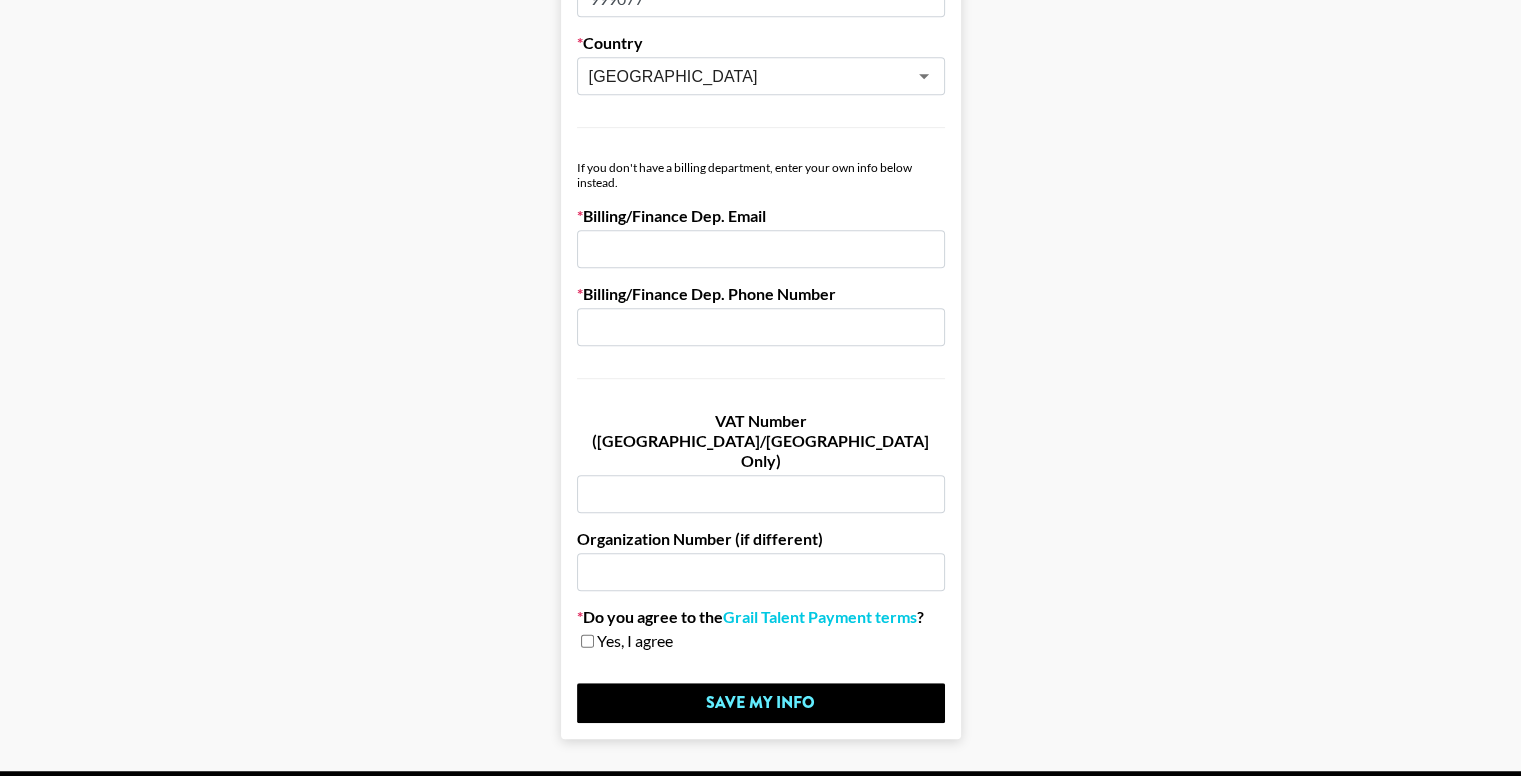 click at bounding box center [761, 494] 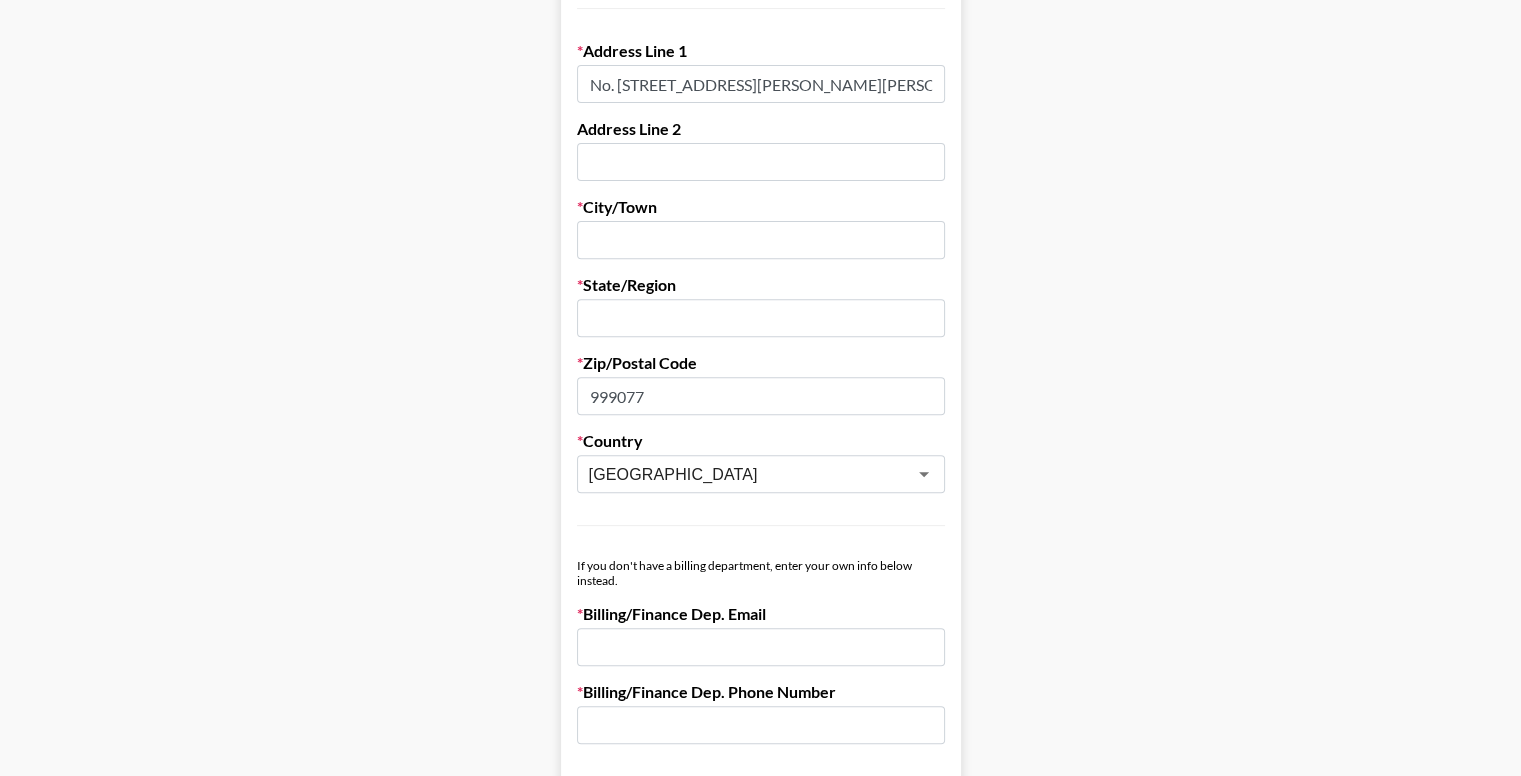 scroll, scrollTop: 700, scrollLeft: 0, axis: vertical 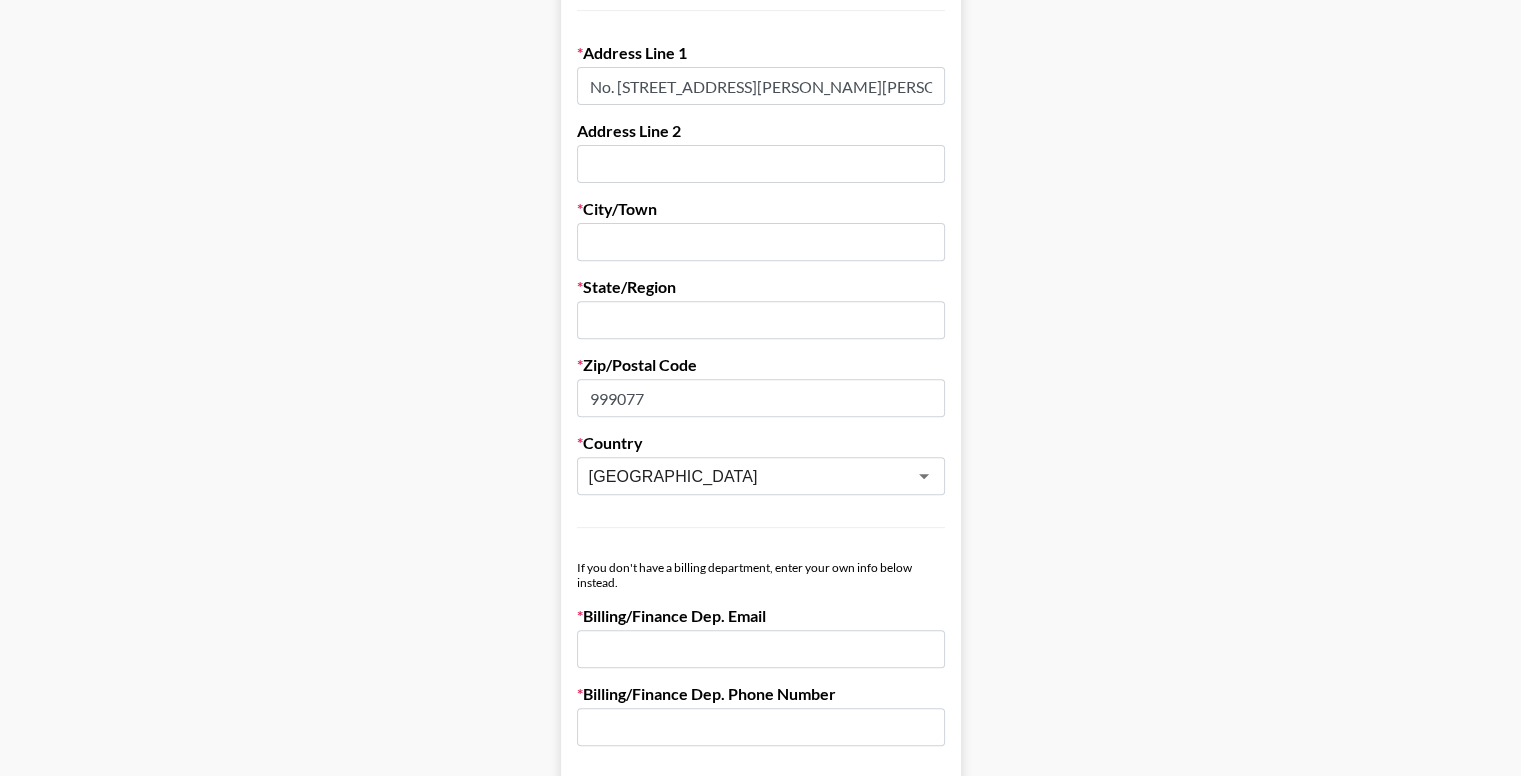 click at bounding box center (761, 242) 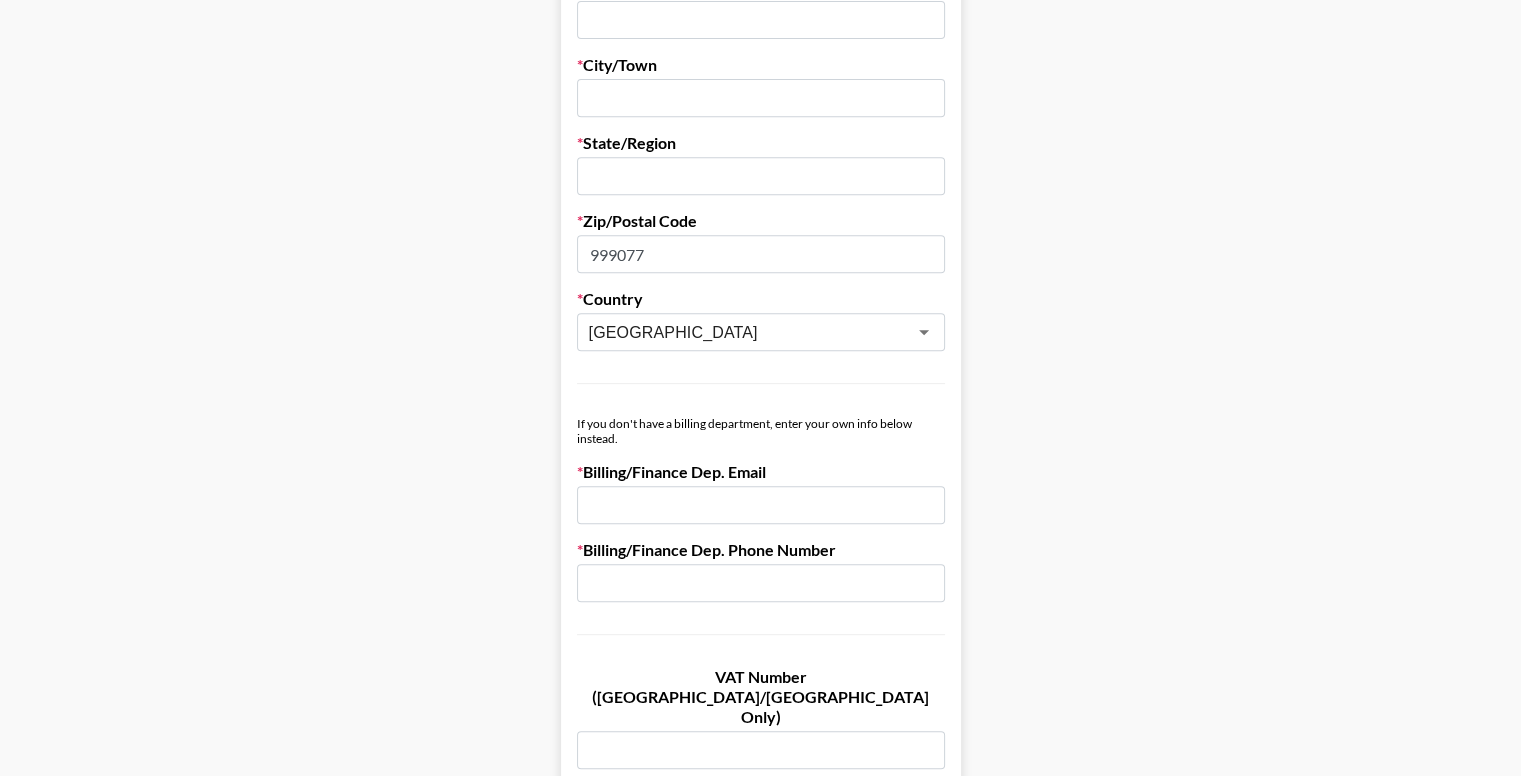 scroll, scrollTop: 1000, scrollLeft: 0, axis: vertical 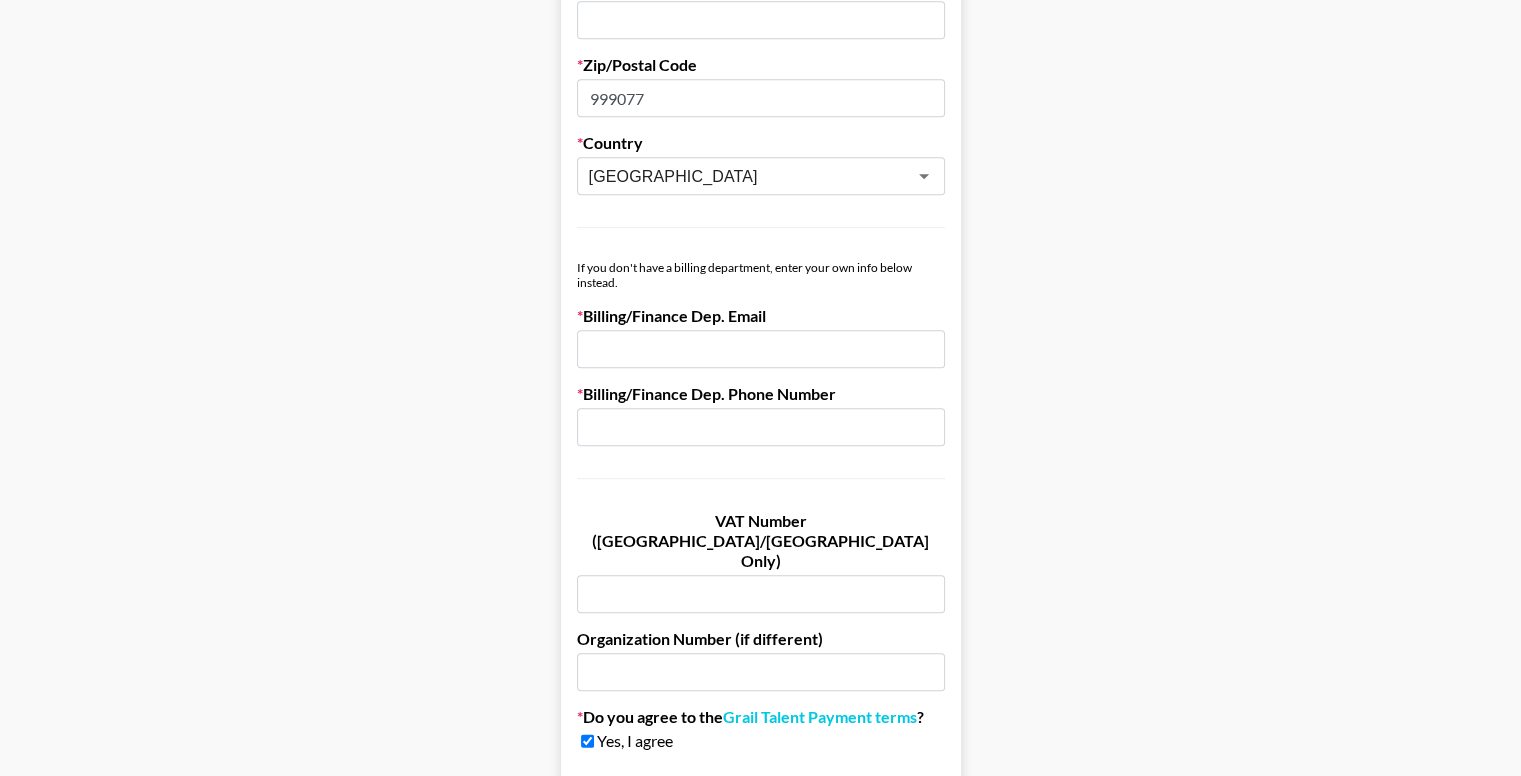 click at bounding box center [761, 349] 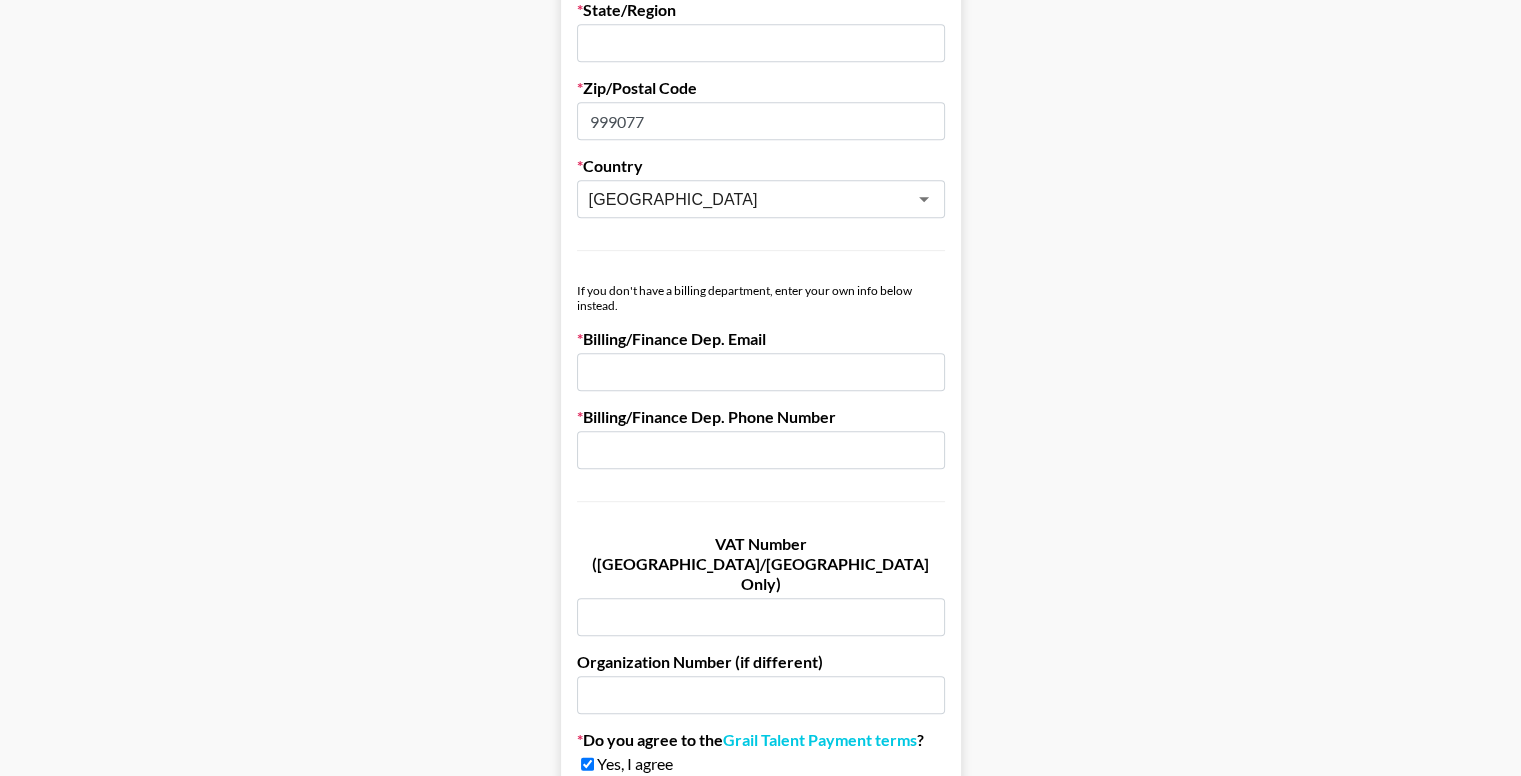 scroll, scrollTop: 1000, scrollLeft: 0, axis: vertical 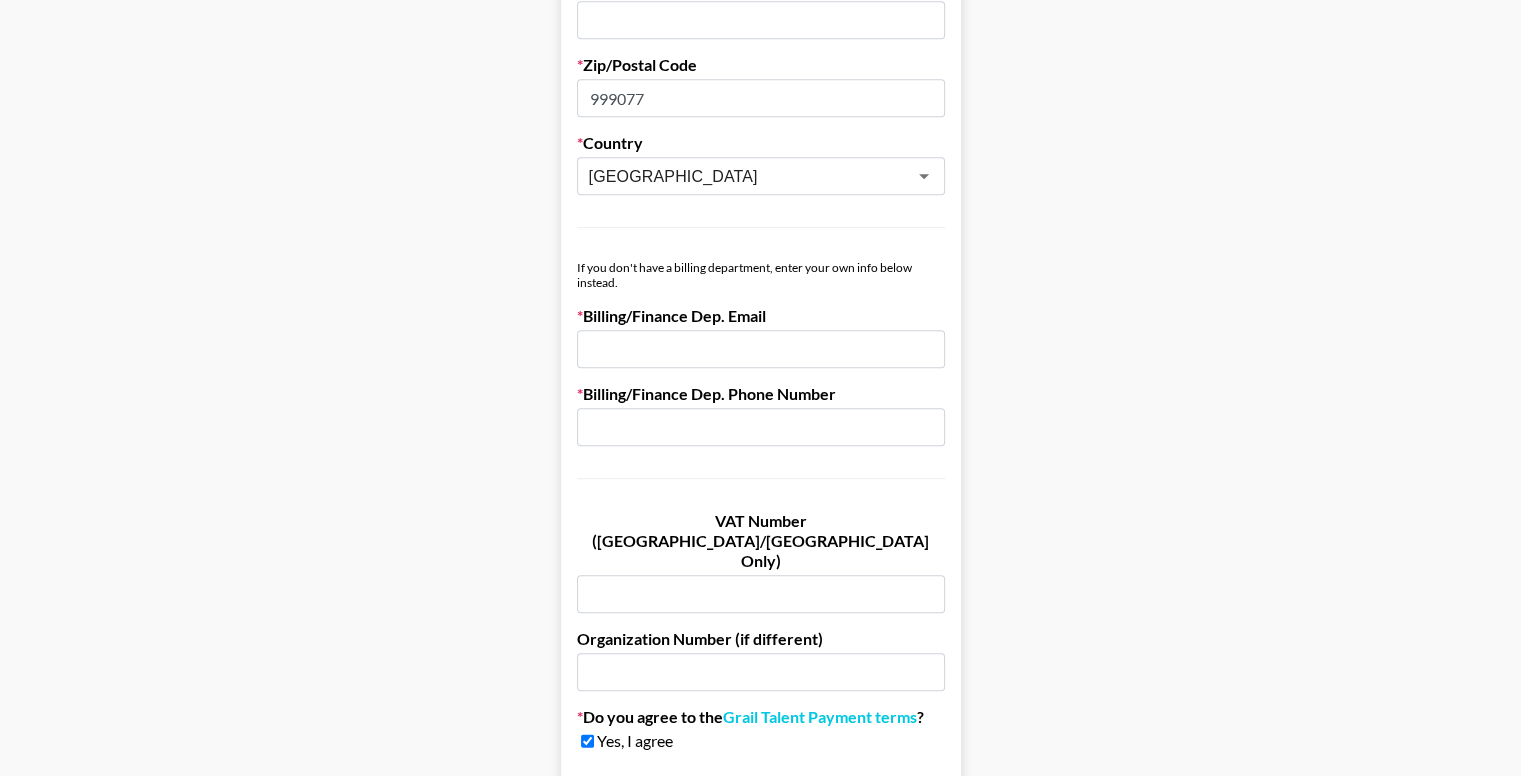 click at bounding box center [761, 672] 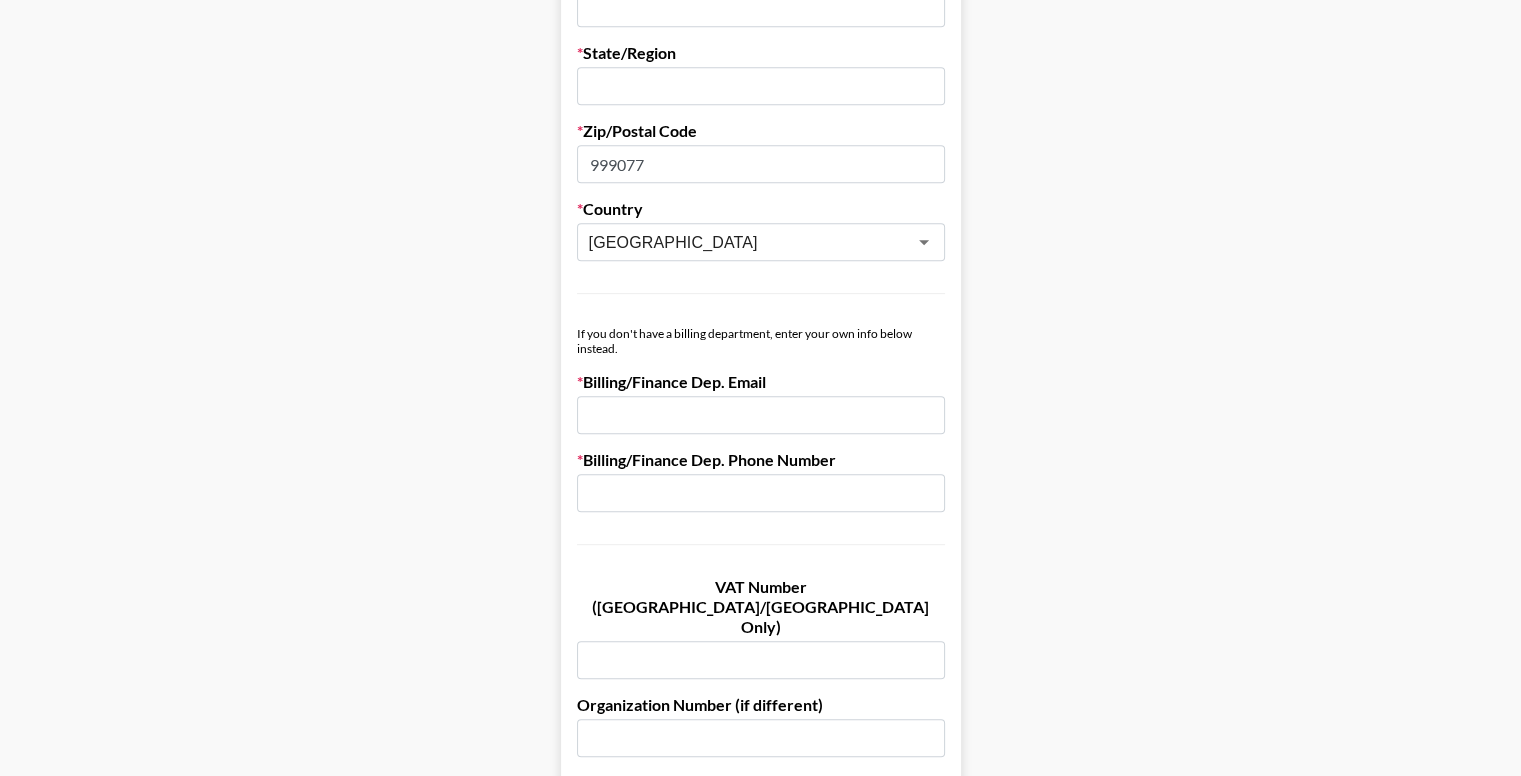 scroll, scrollTop: 900, scrollLeft: 0, axis: vertical 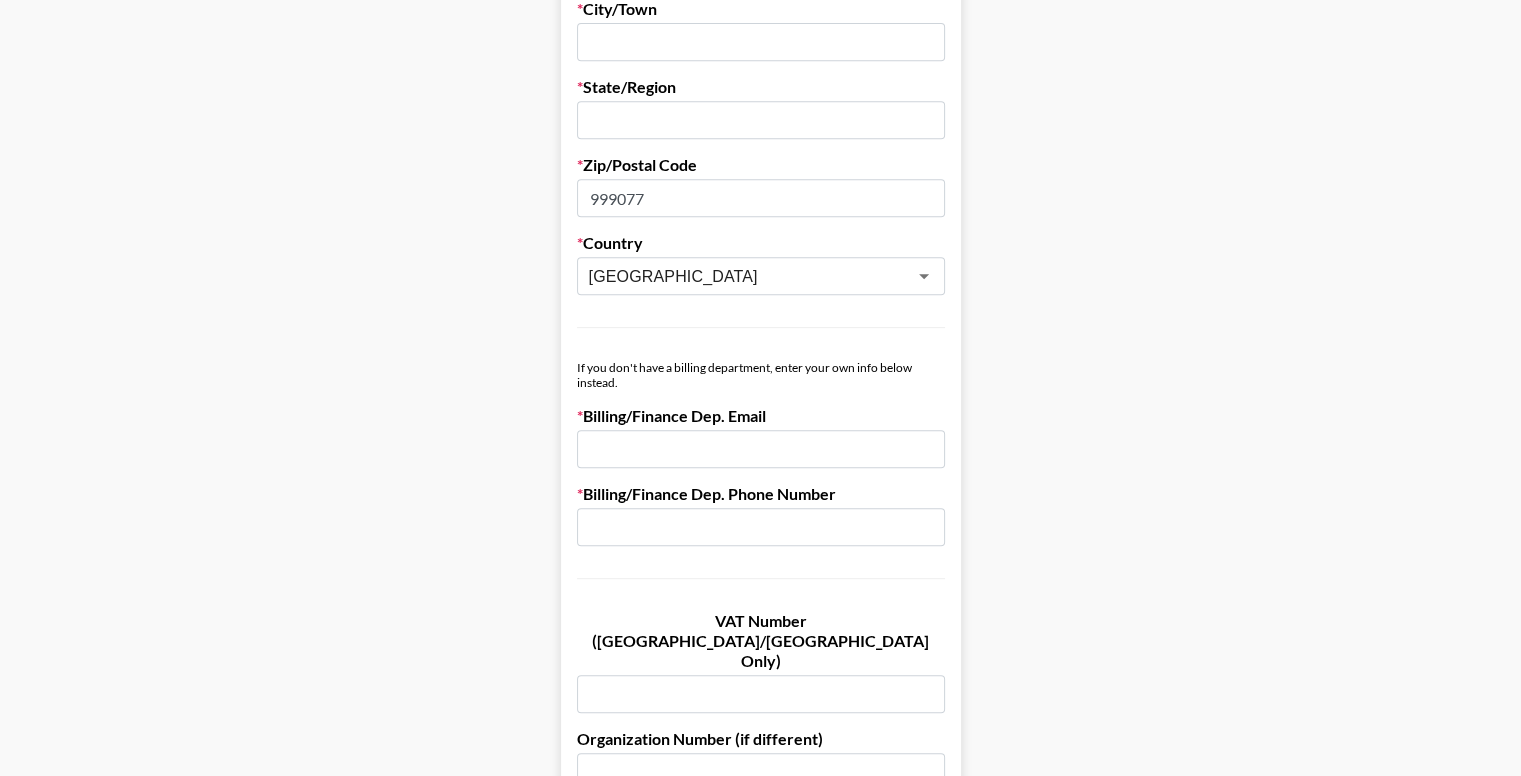 click on "First Name [PERSON_NAME] Last Name Nie Company Name Inla Mobile Technology Co., Limited Registered Name (If Different) Trading Name (If Different) Company Sector Agency ​ Address Line 1 No. [STREET_ADDRESS][PERSON_NAME][PERSON_NAME] Address Line 2 City/Town State/Region Zip/Postal Code 999077 Country [GEOGRAPHIC_DATA] ​ If you don't have a billing department, enter your own info below instead. Billing/Finance Dep. Email Billing/Finance Dep. Phone Number VAT Number ([GEOGRAPHIC_DATA]/EU Only) Organization Number (if different) Do you agree to the  Grail Talent Payment terms ?   Yes, I agree Save My Info" at bounding box center (761, 75) 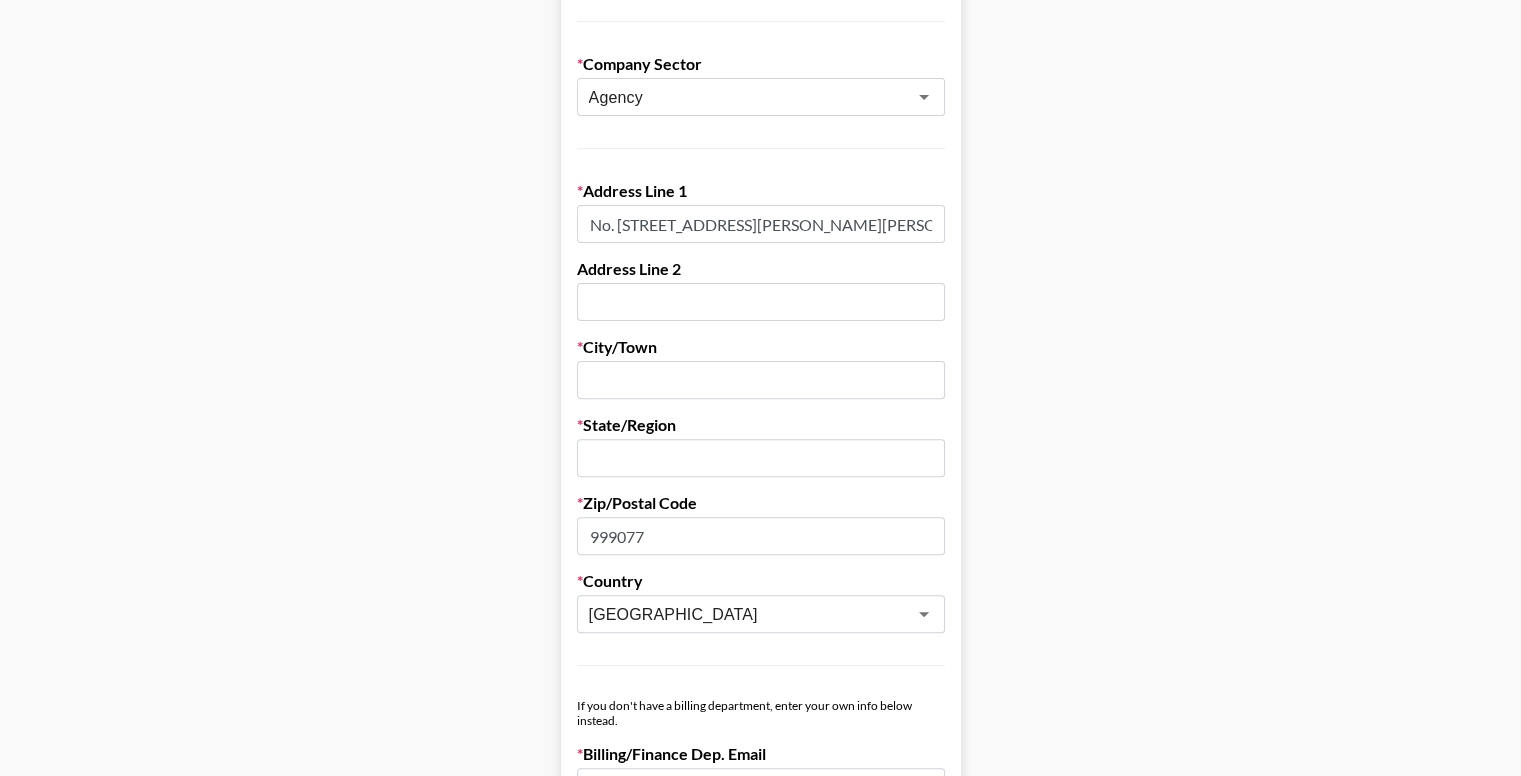 scroll, scrollTop: 500, scrollLeft: 0, axis: vertical 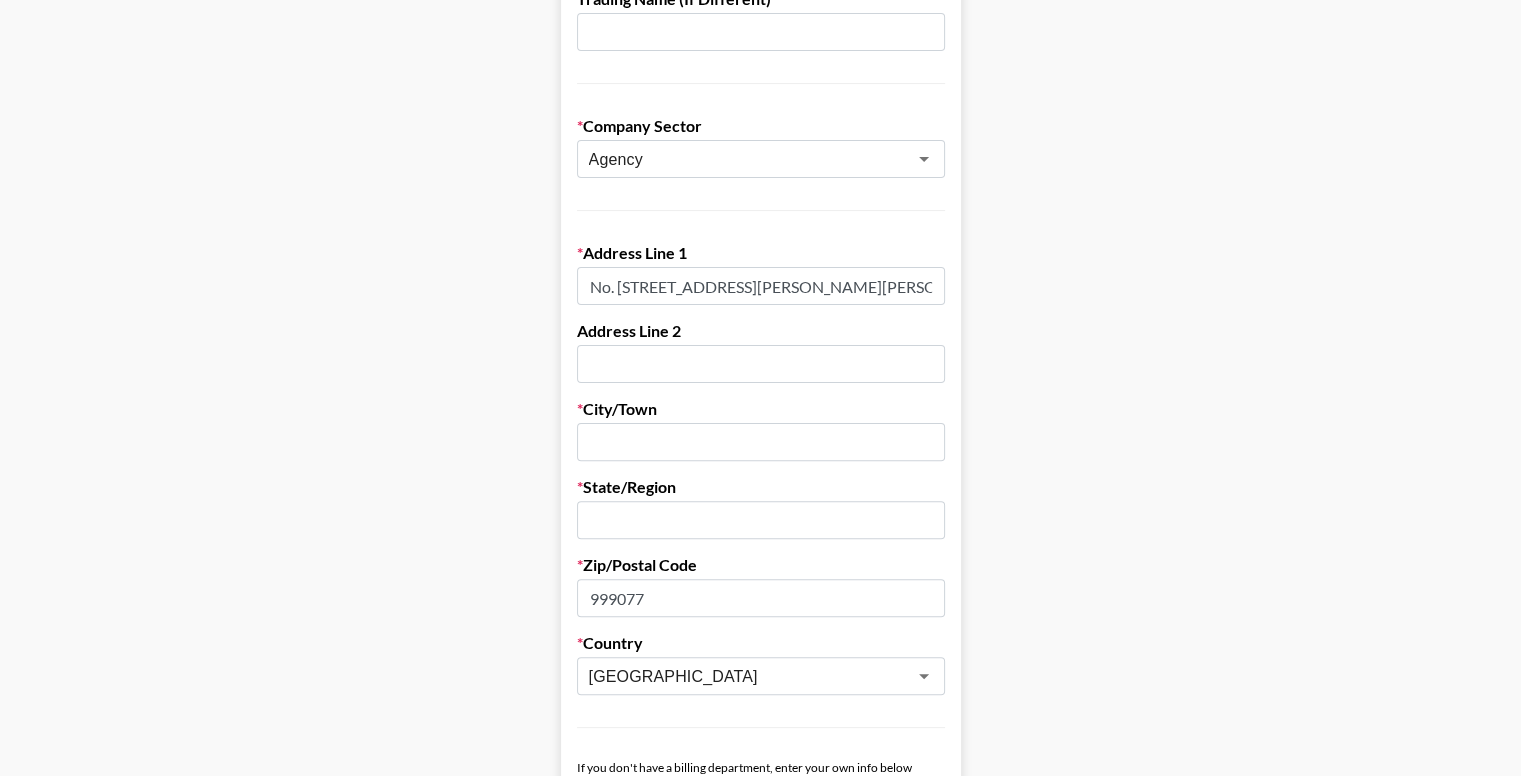 click on "No. [STREET_ADDRESS][PERSON_NAME][PERSON_NAME]" at bounding box center [761, 286] 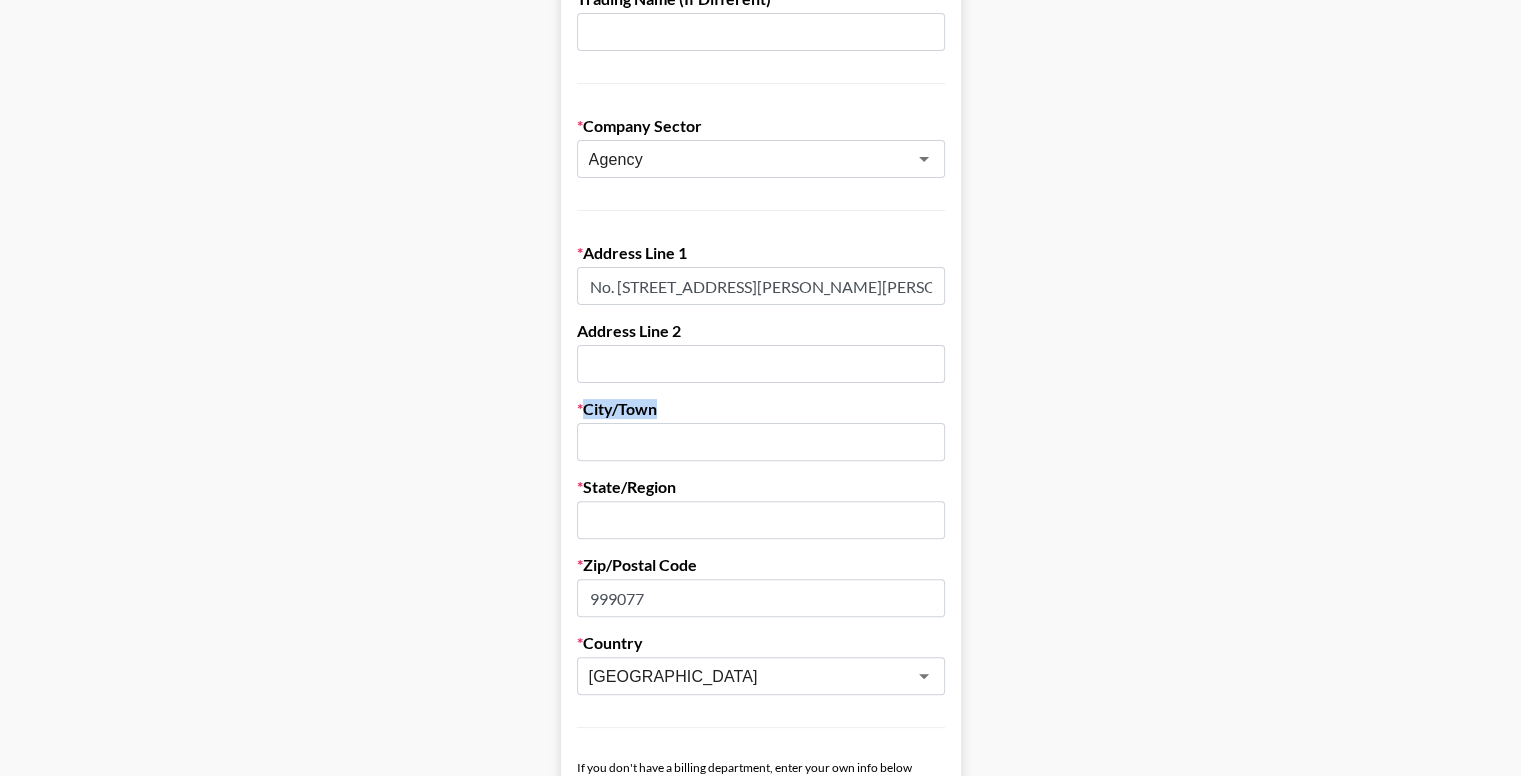 drag, startPoint x: 683, startPoint y: 410, endPoint x: 660, endPoint y: 408, distance: 23.086792 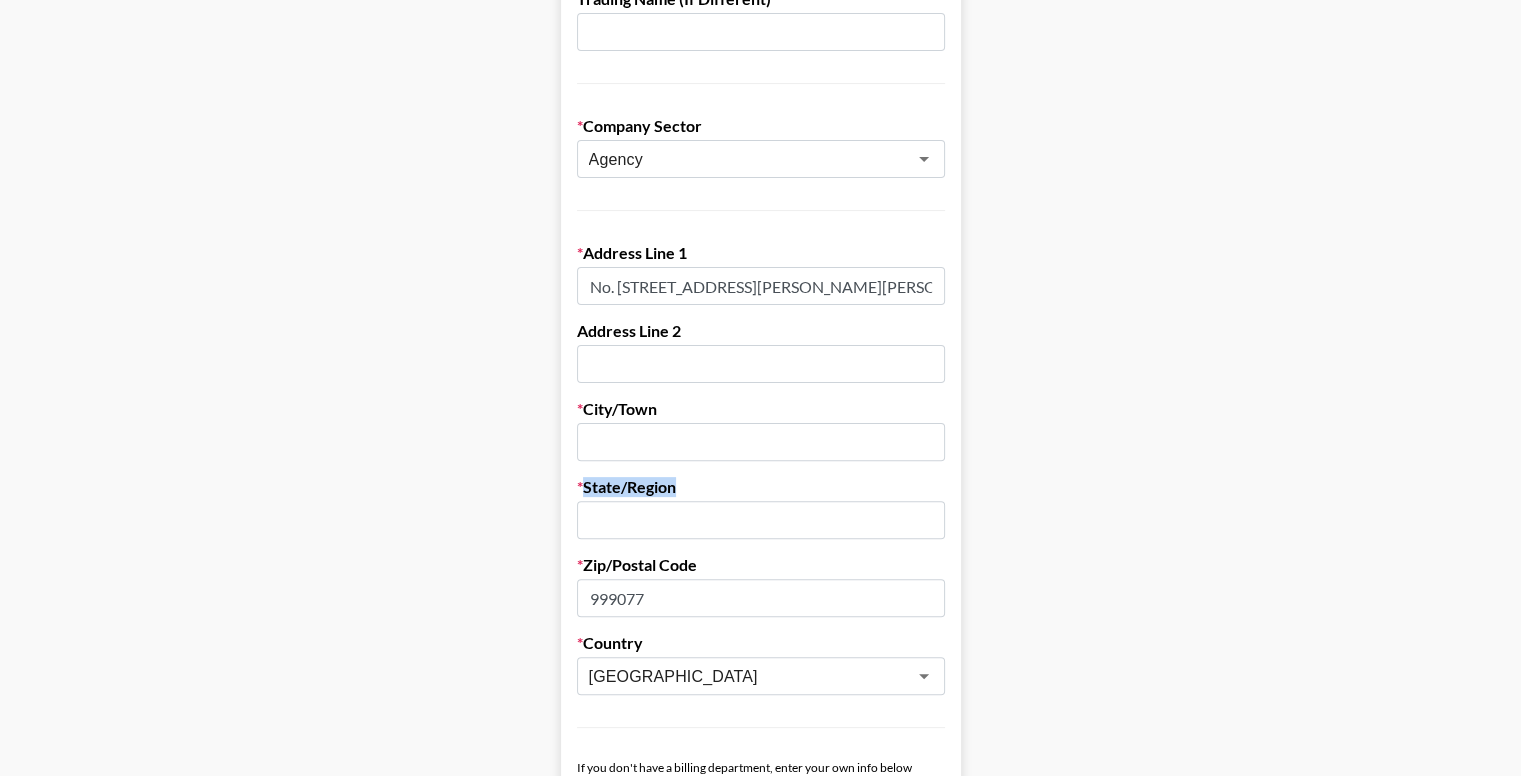 click on "State/Region" at bounding box center (761, 487) 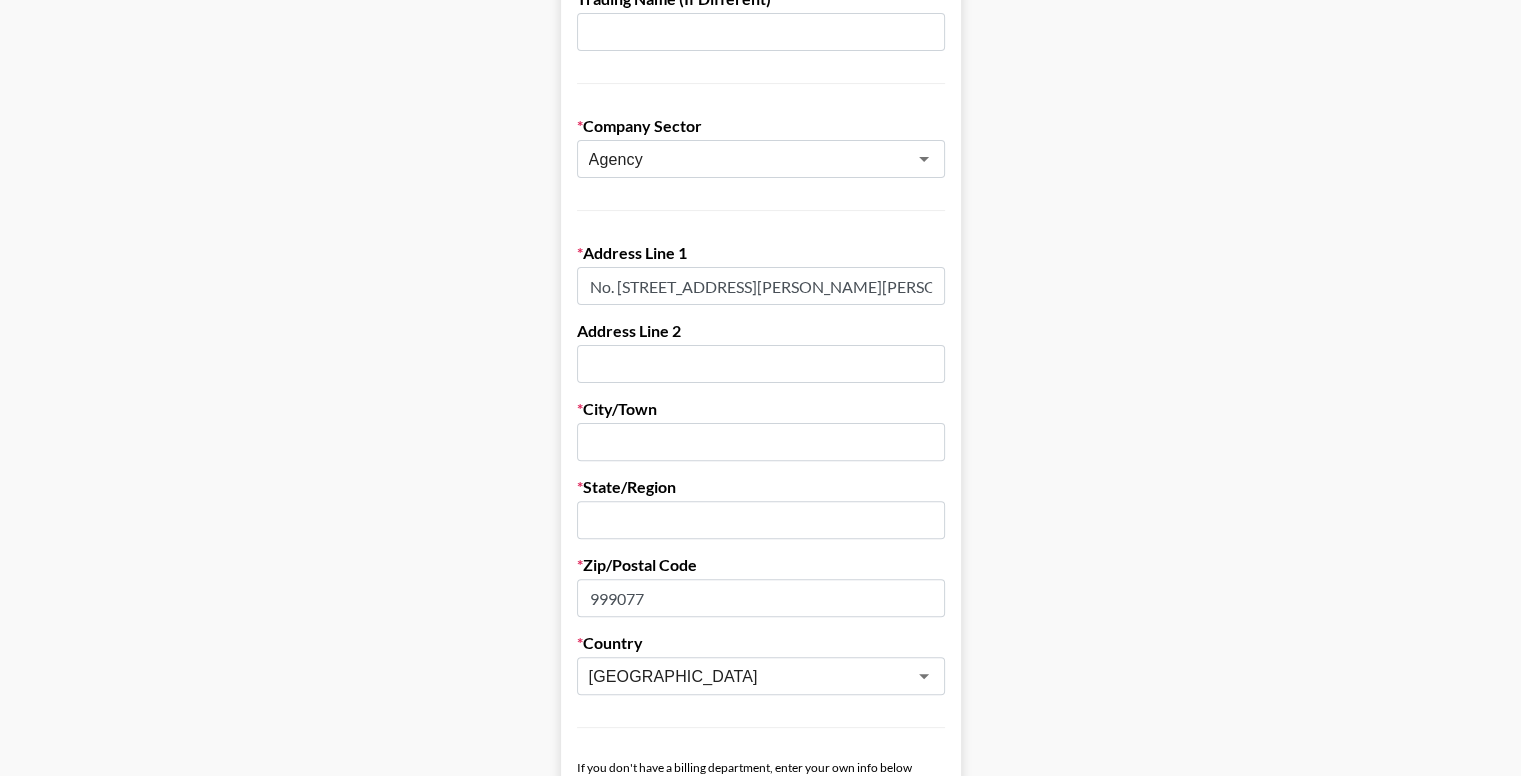 click at bounding box center [761, 442] 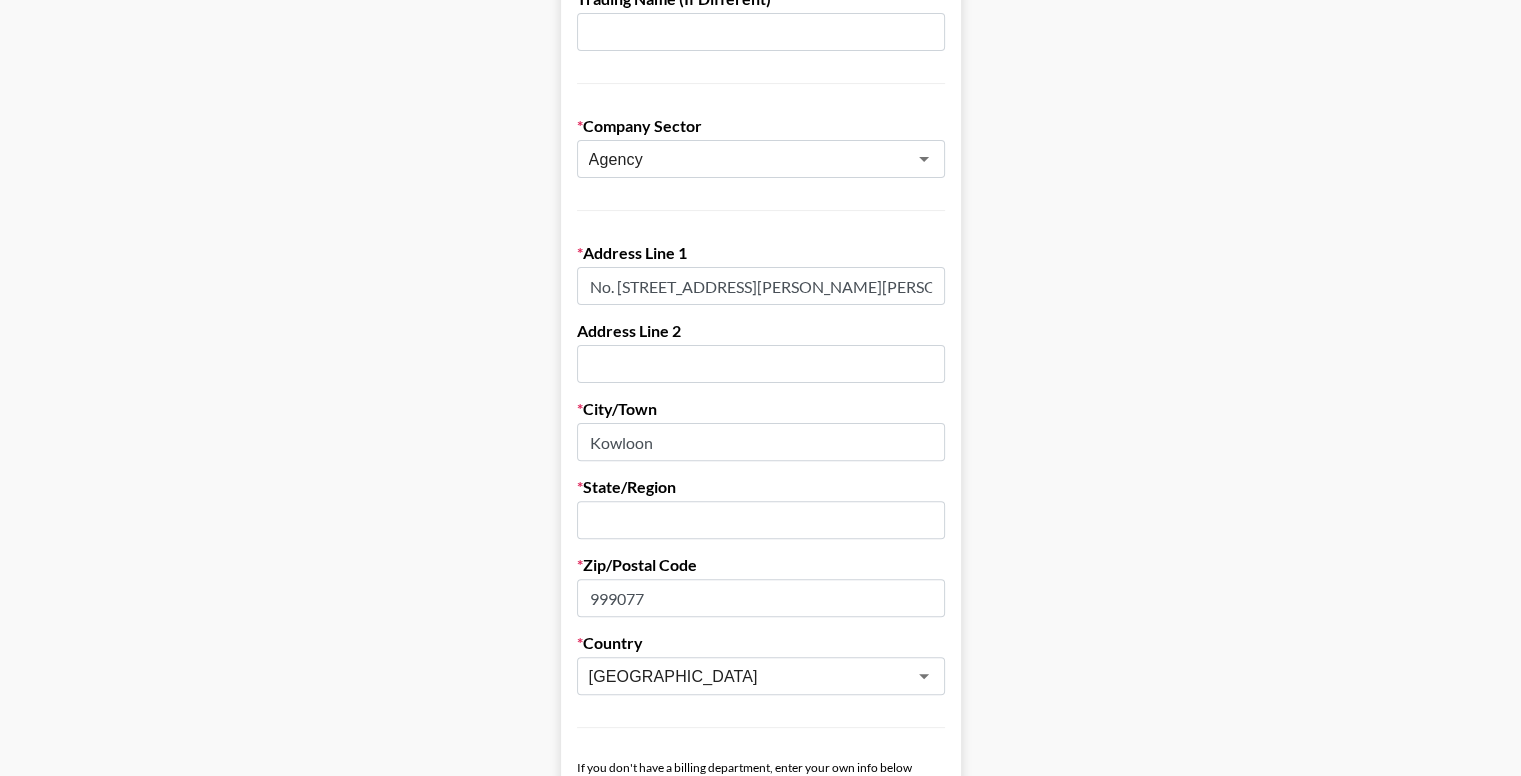 type on "Kowloon" 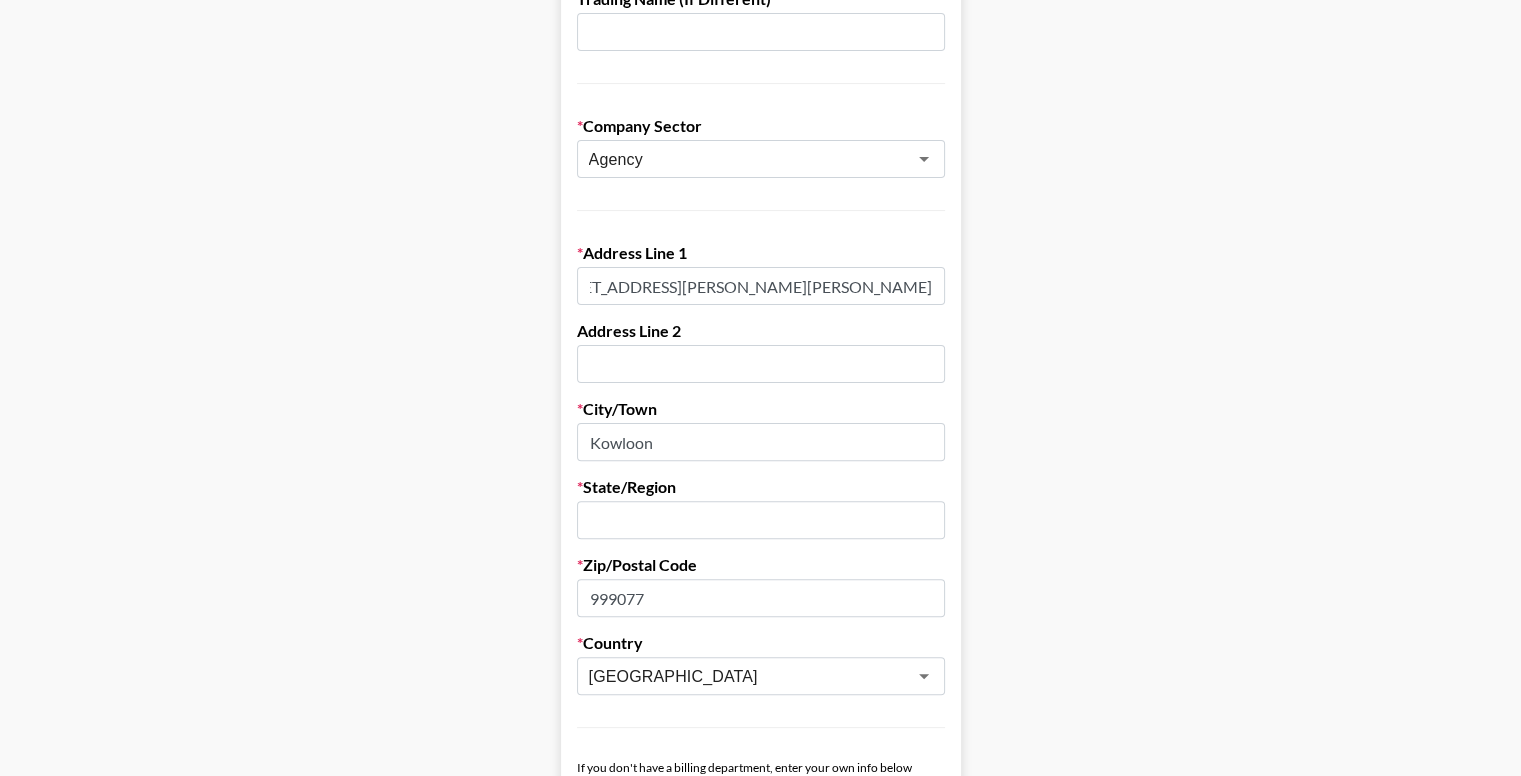 scroll, scrollTop: 0, scrollLeft: 418, axis: horizontal 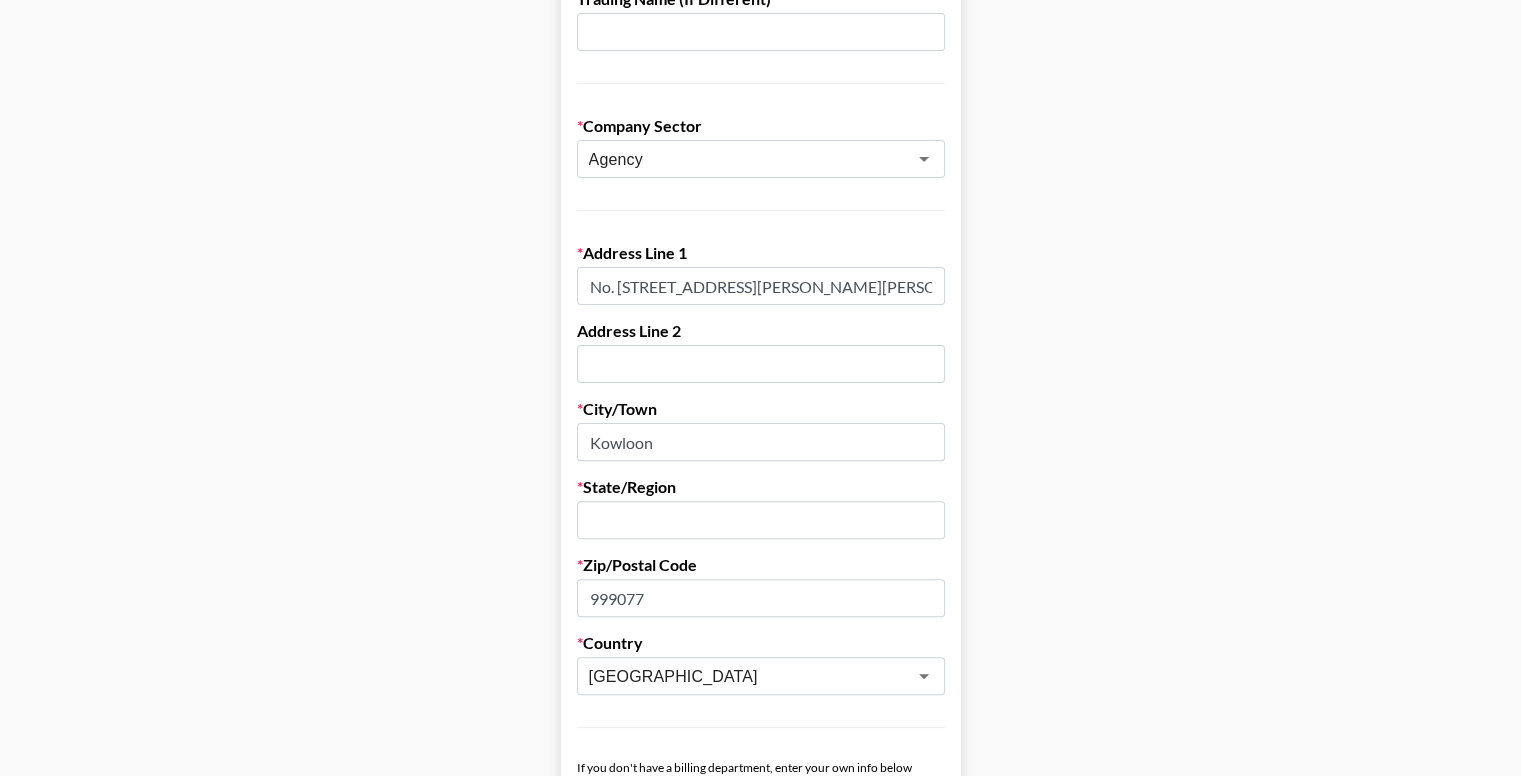 click at bounding box center [761, 520] 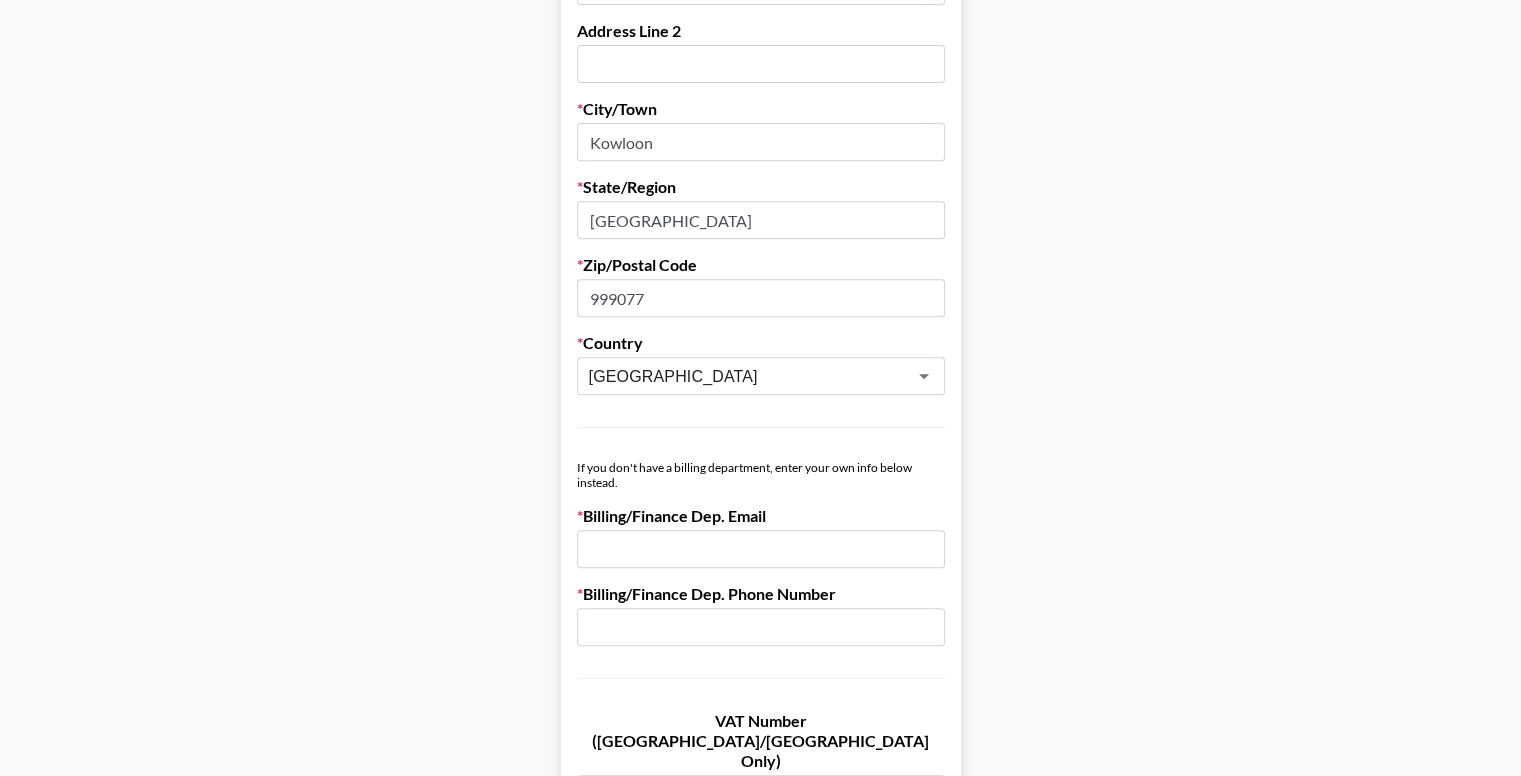scroll, scrollTop: 900, scrollLeft: 0, axis: vertical 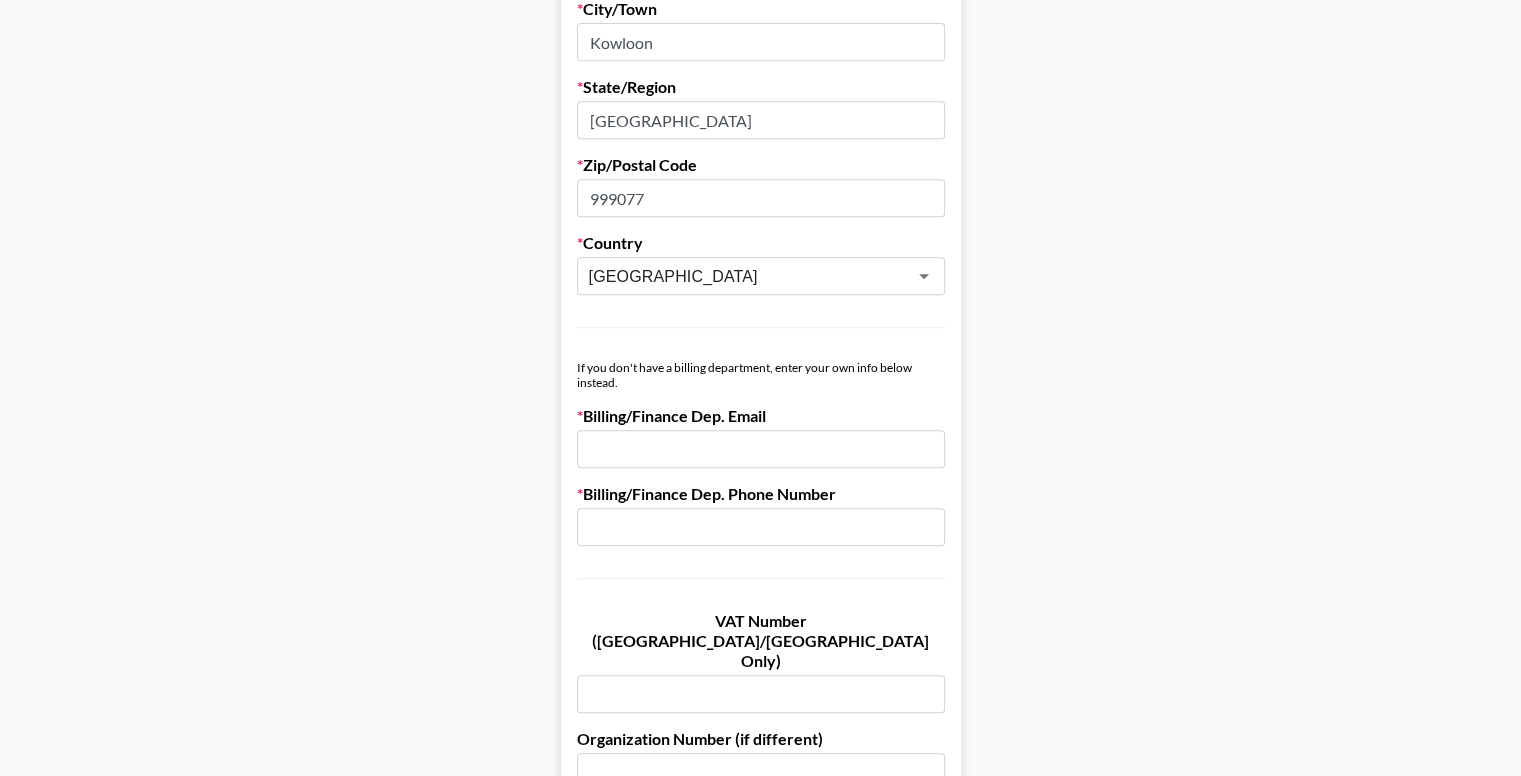 type on "[GEOGRAPHIC_DATA]" 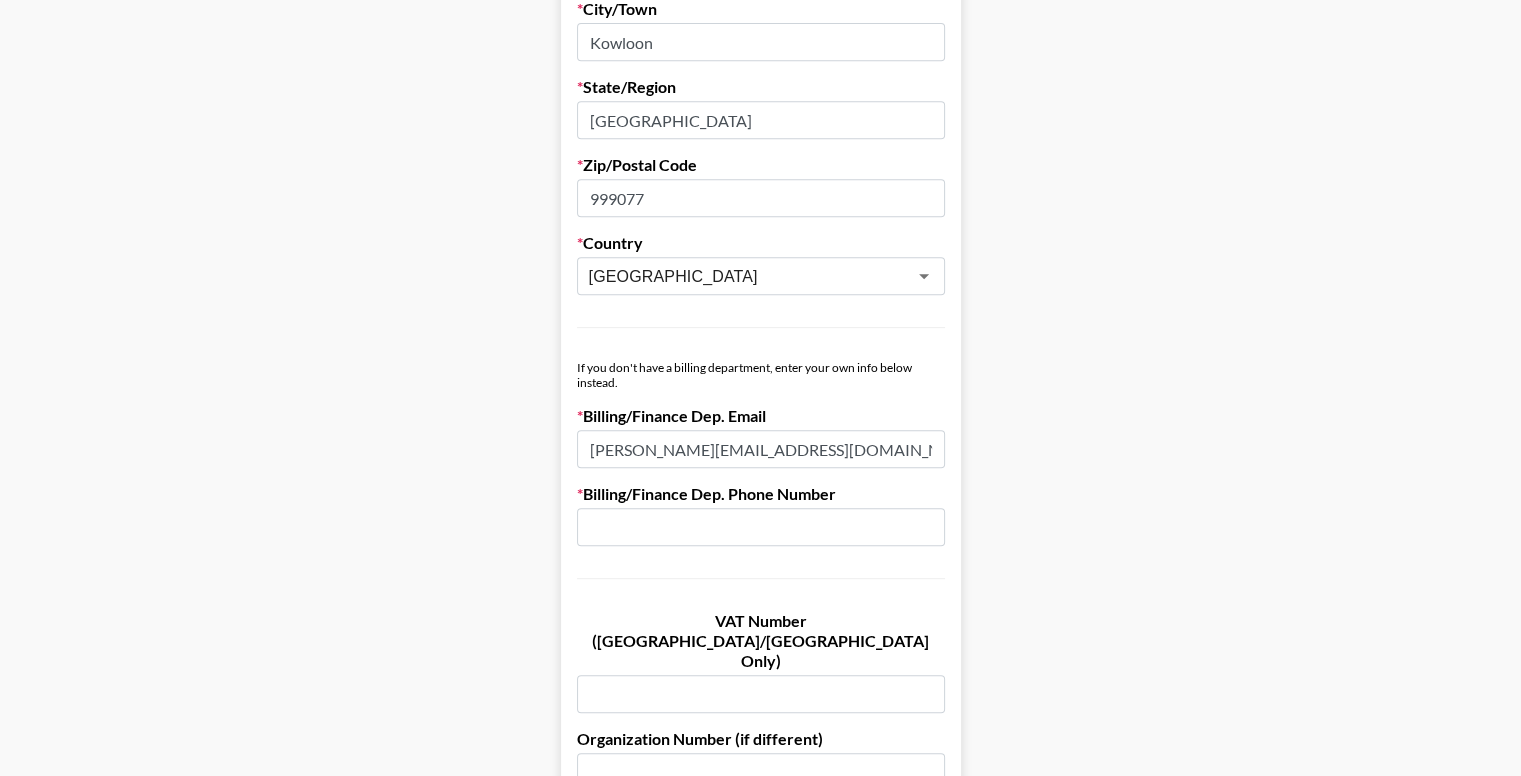 type on "[PERSON_NAME][EMAIL_ADDRESS][DOMAIN_NAME]" 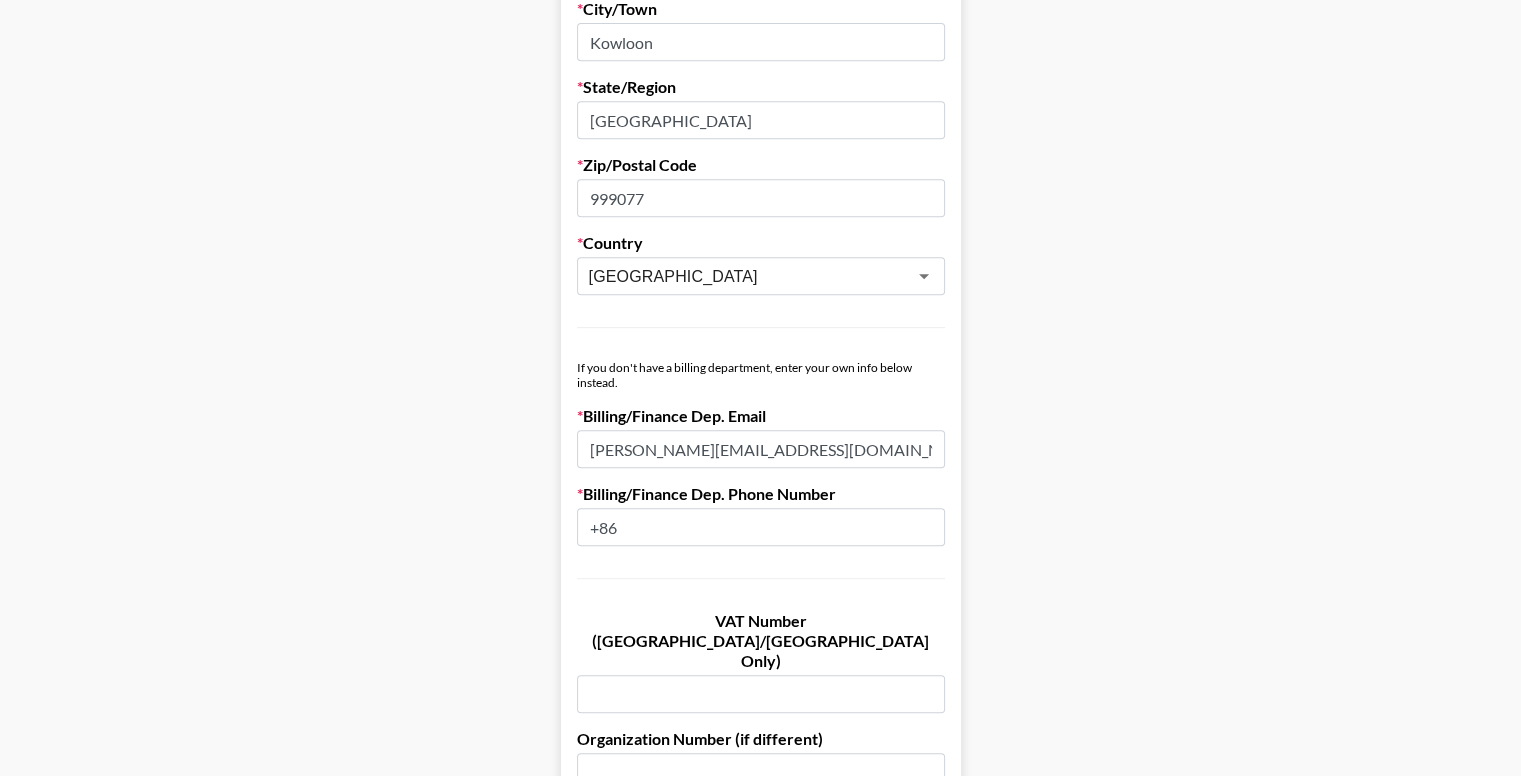 paste on "17768096230" 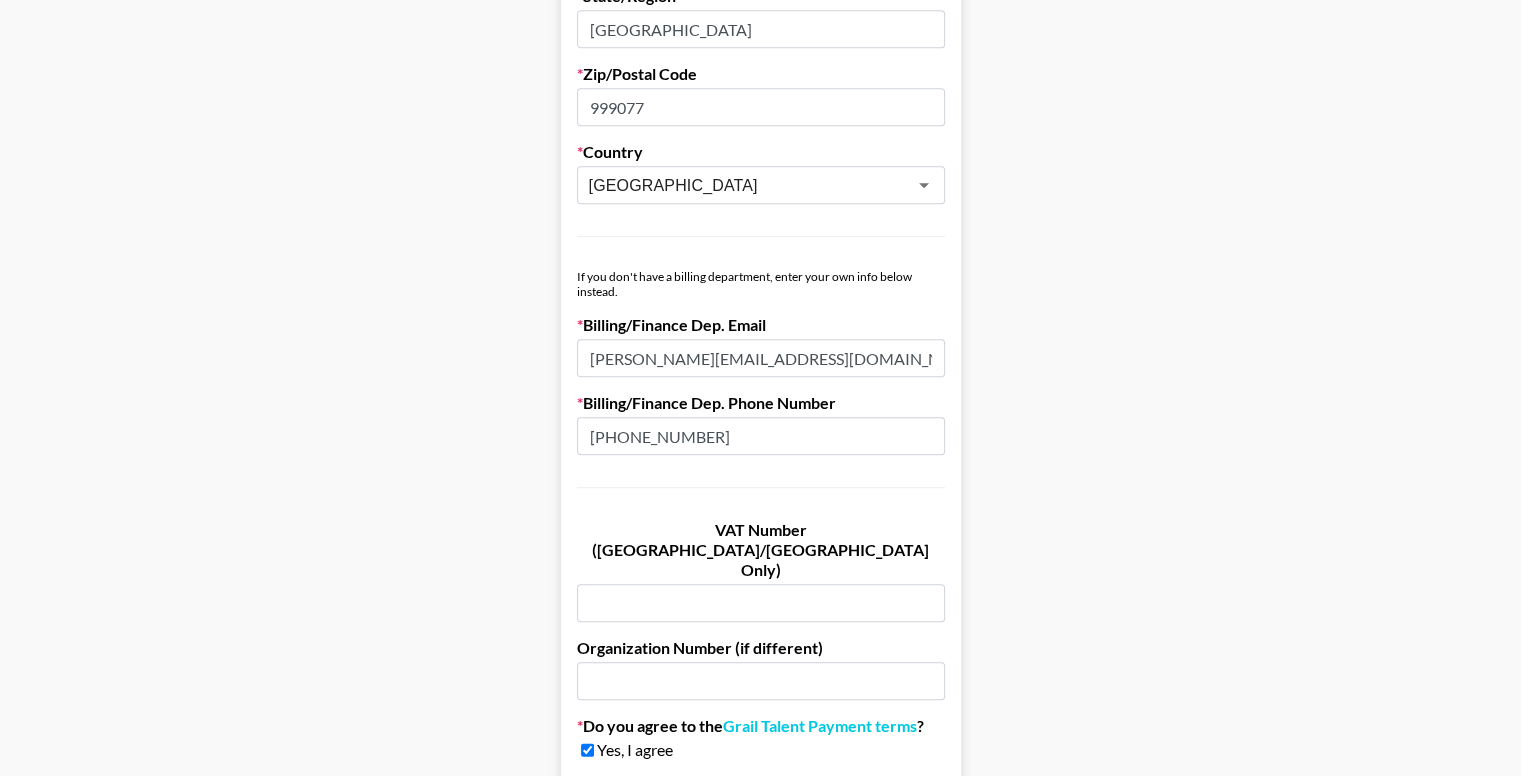 scroll, scrollTop: 1134, scrollLeft: 0, axis: vertical 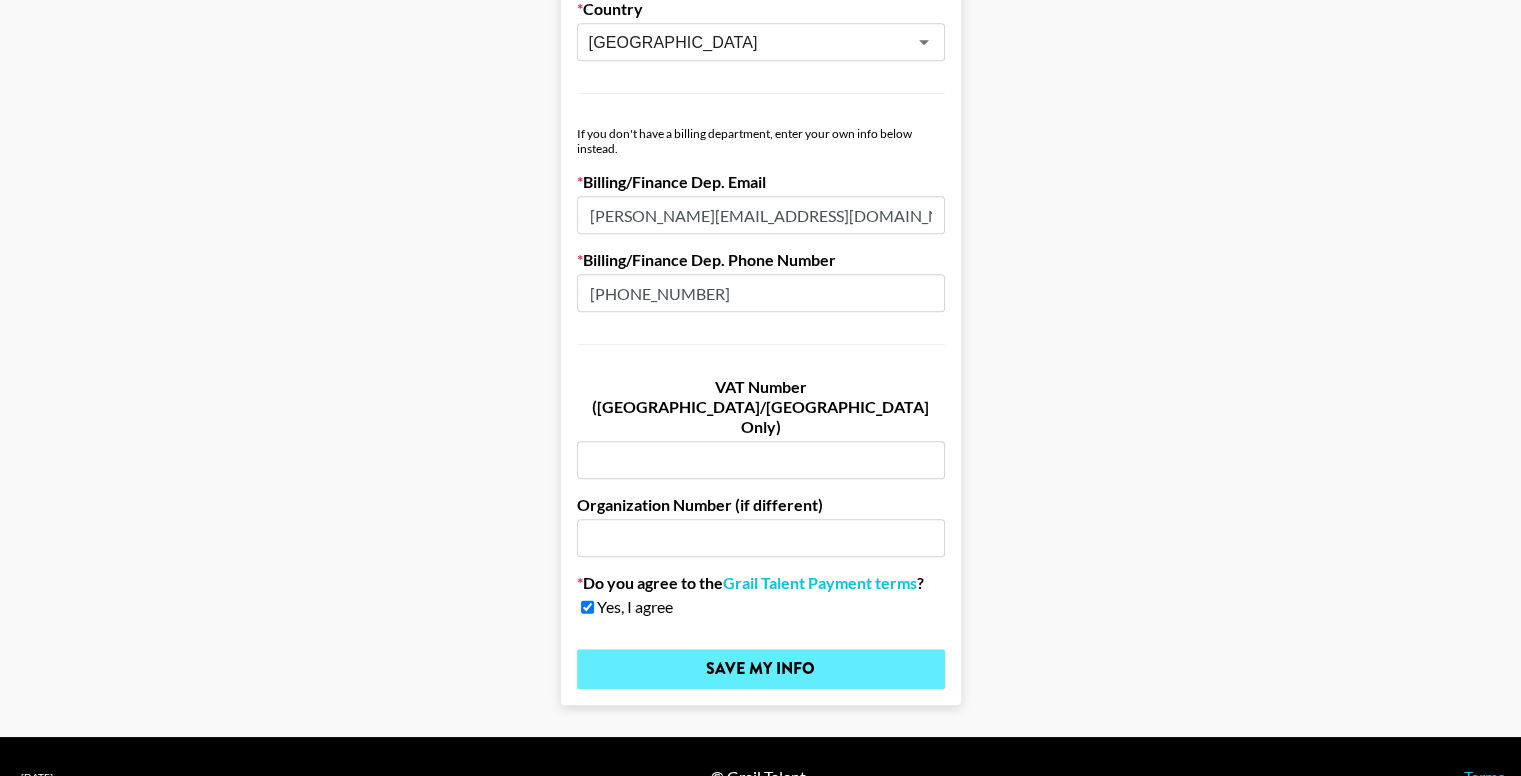 type on "[PHONE_NUMBER]" 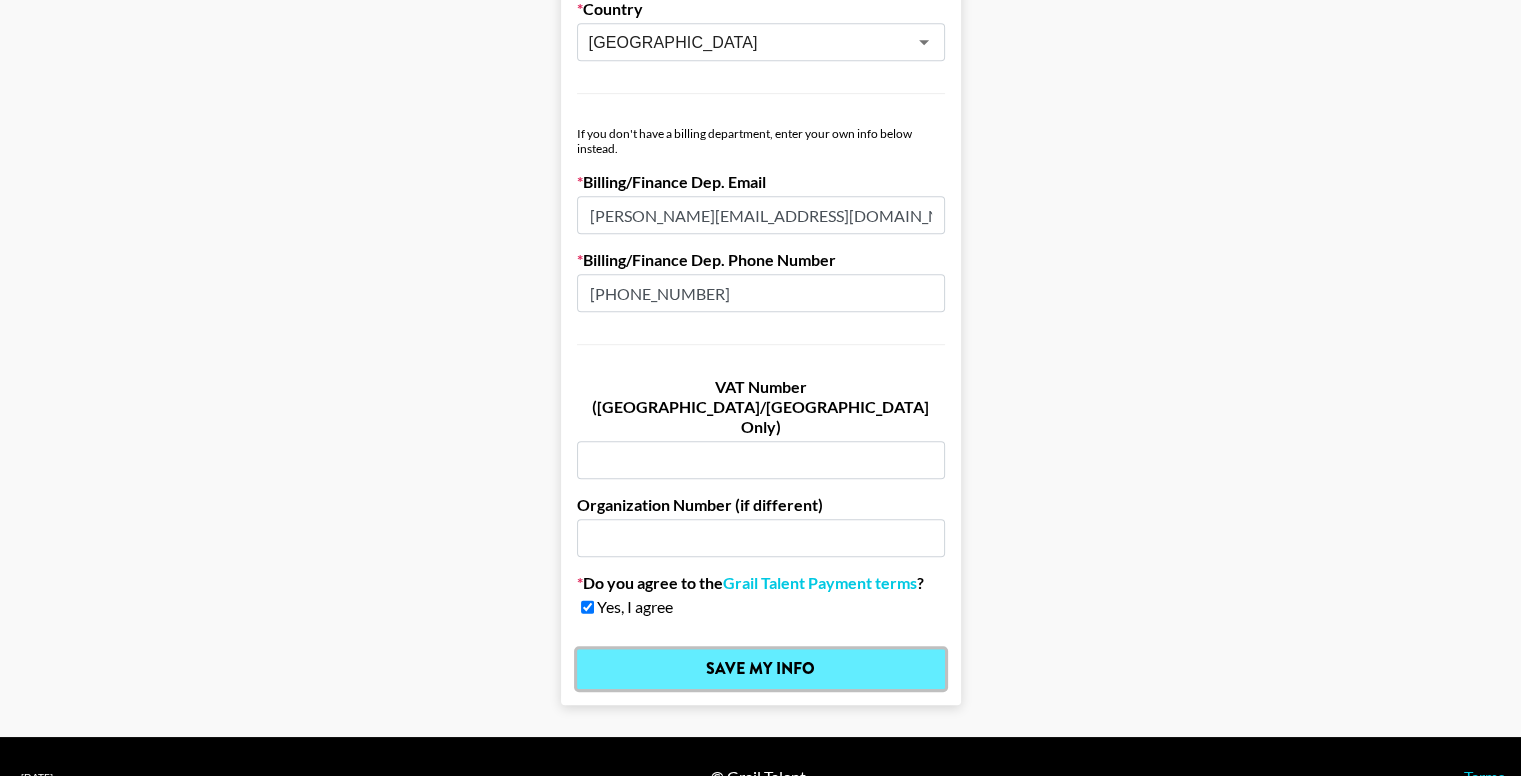 click on "Save My Info" at bounding box center [761, 669] 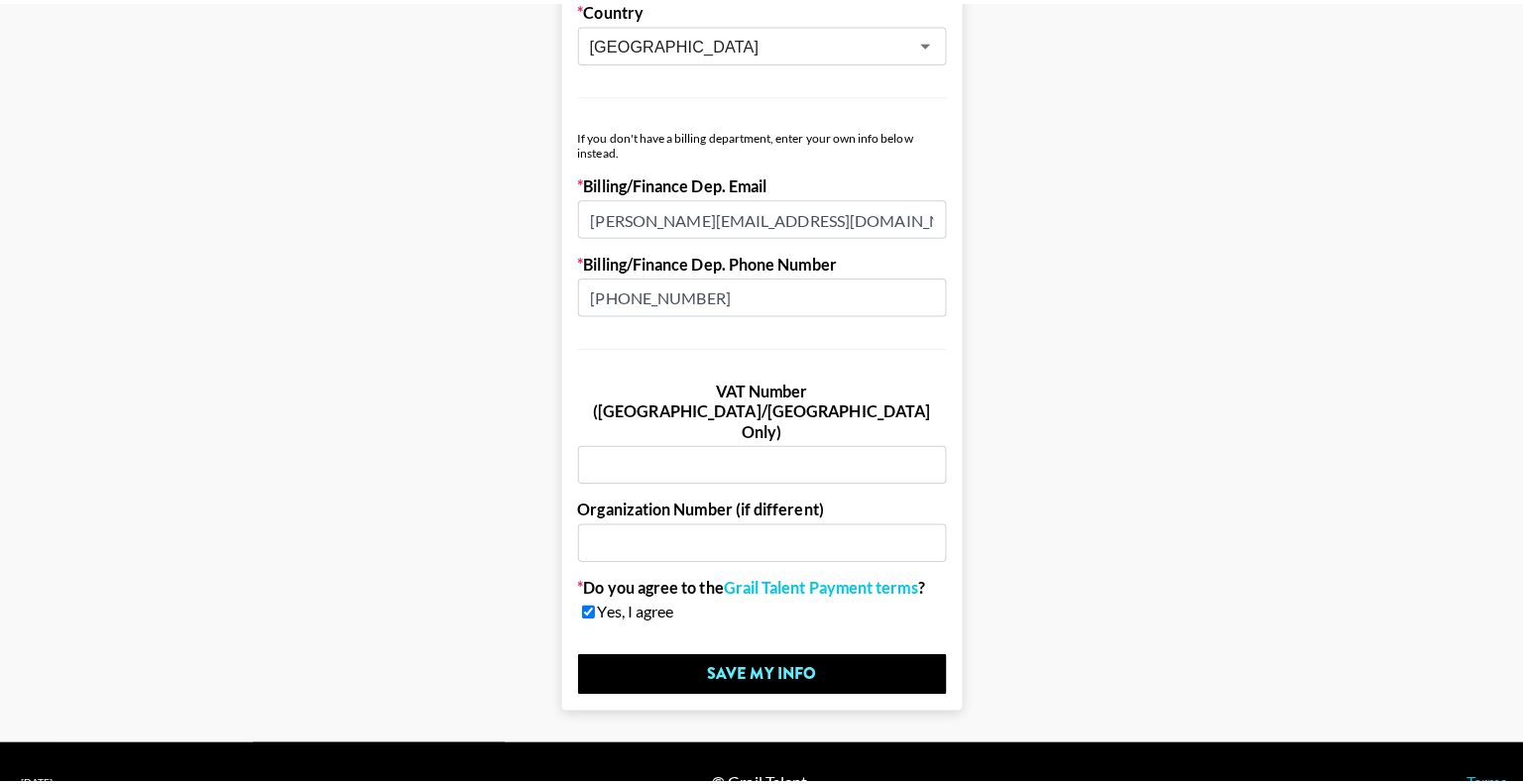 scroll, scrollTop: 0, scrollLeft: 0, axis: both 